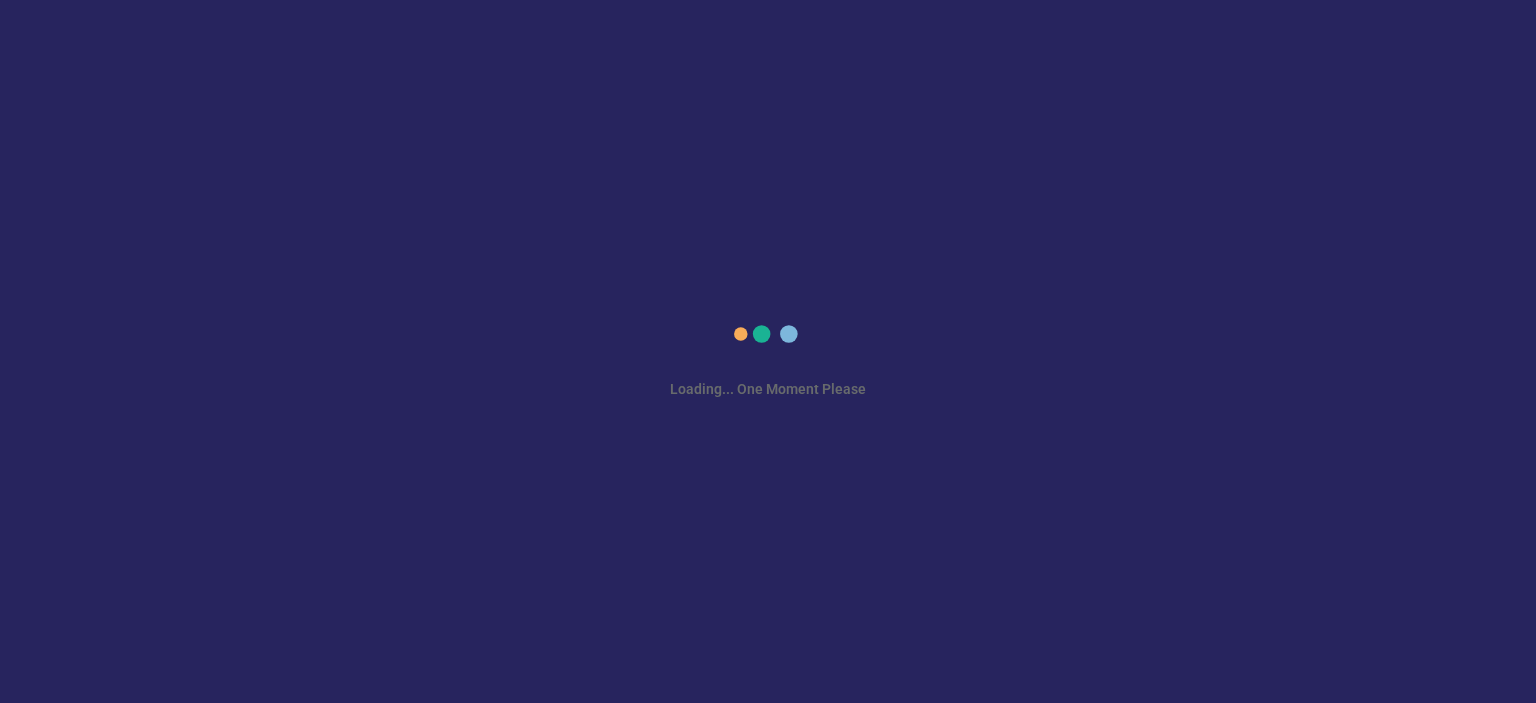 scroll, scrollTop: 0, scrollLeft: 0, axis: both 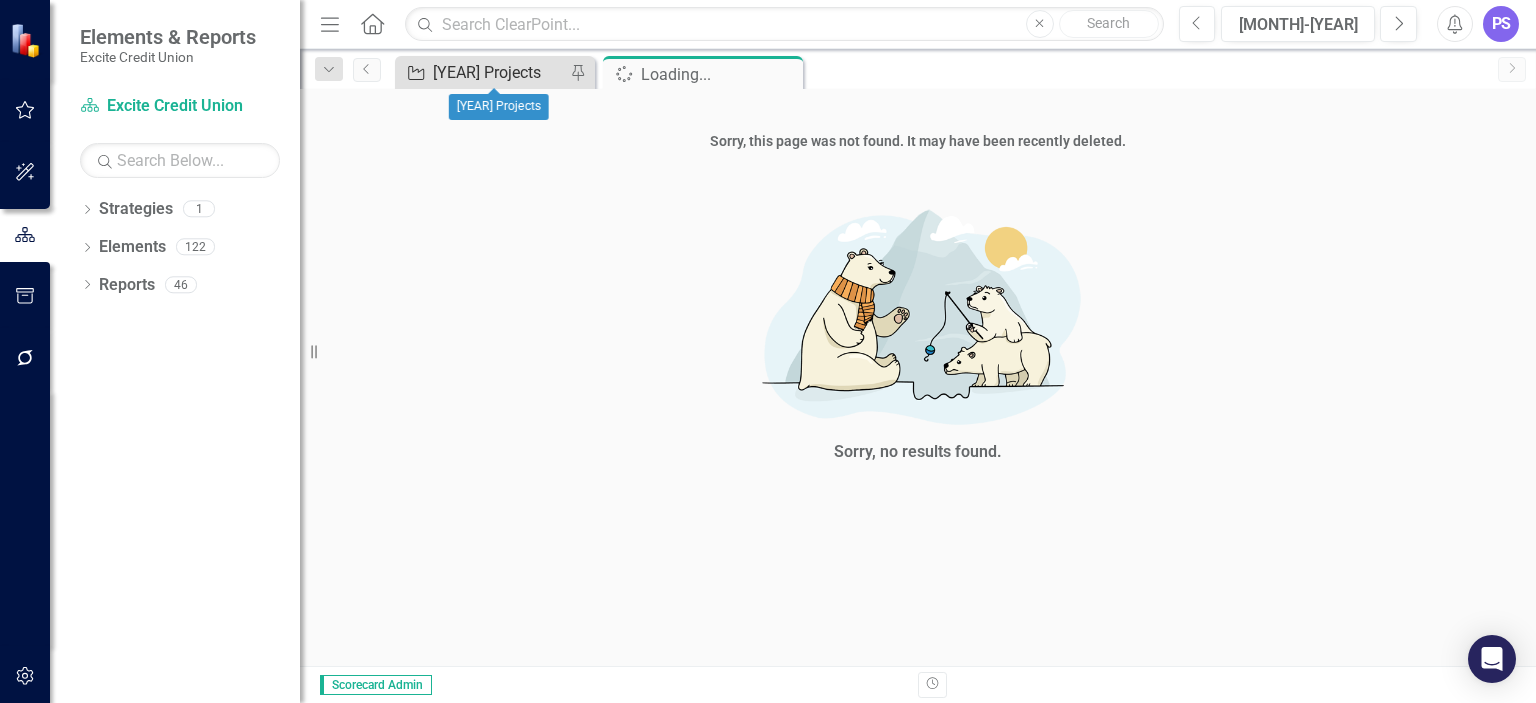 click on "[YEAR] Projects" at bounding box center (499, 72) 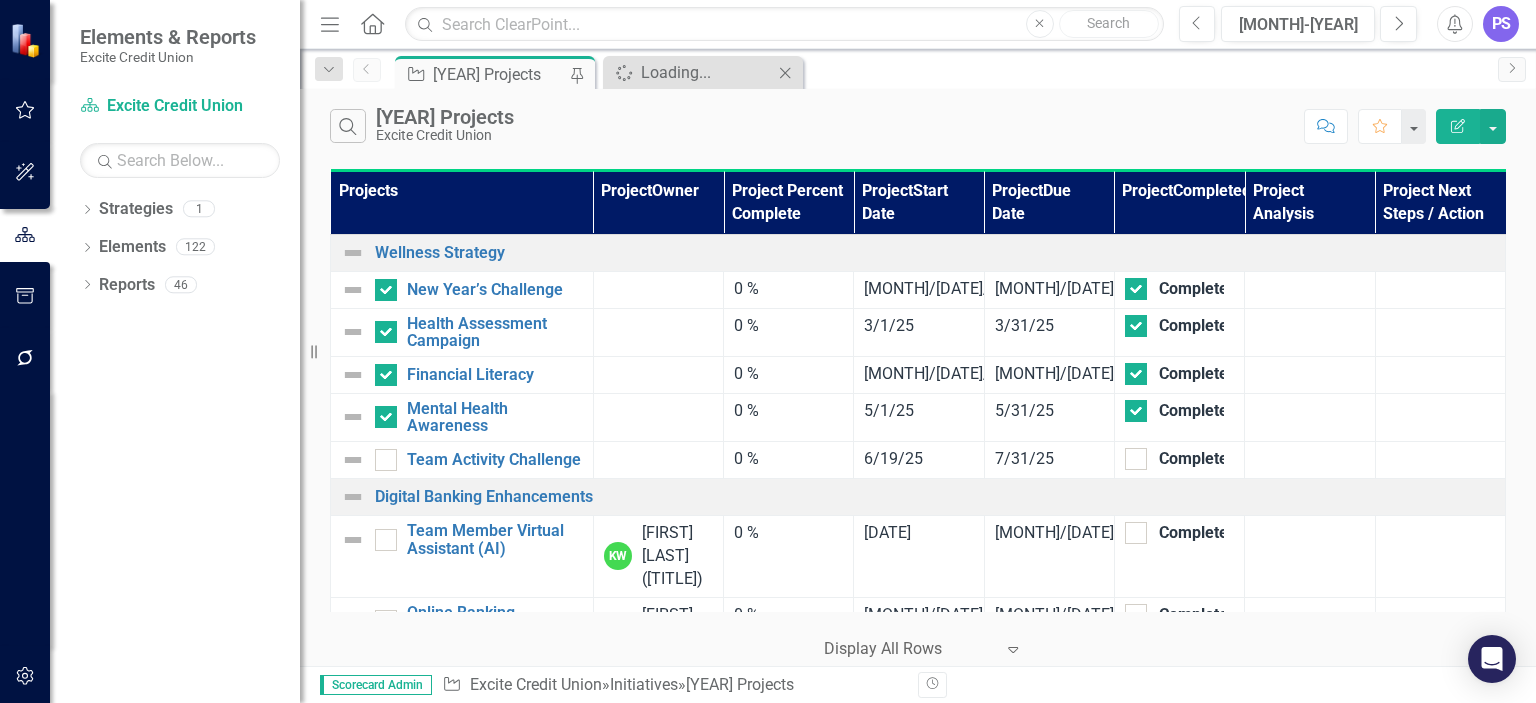 click on "Close" at bounding box center [785, 73] 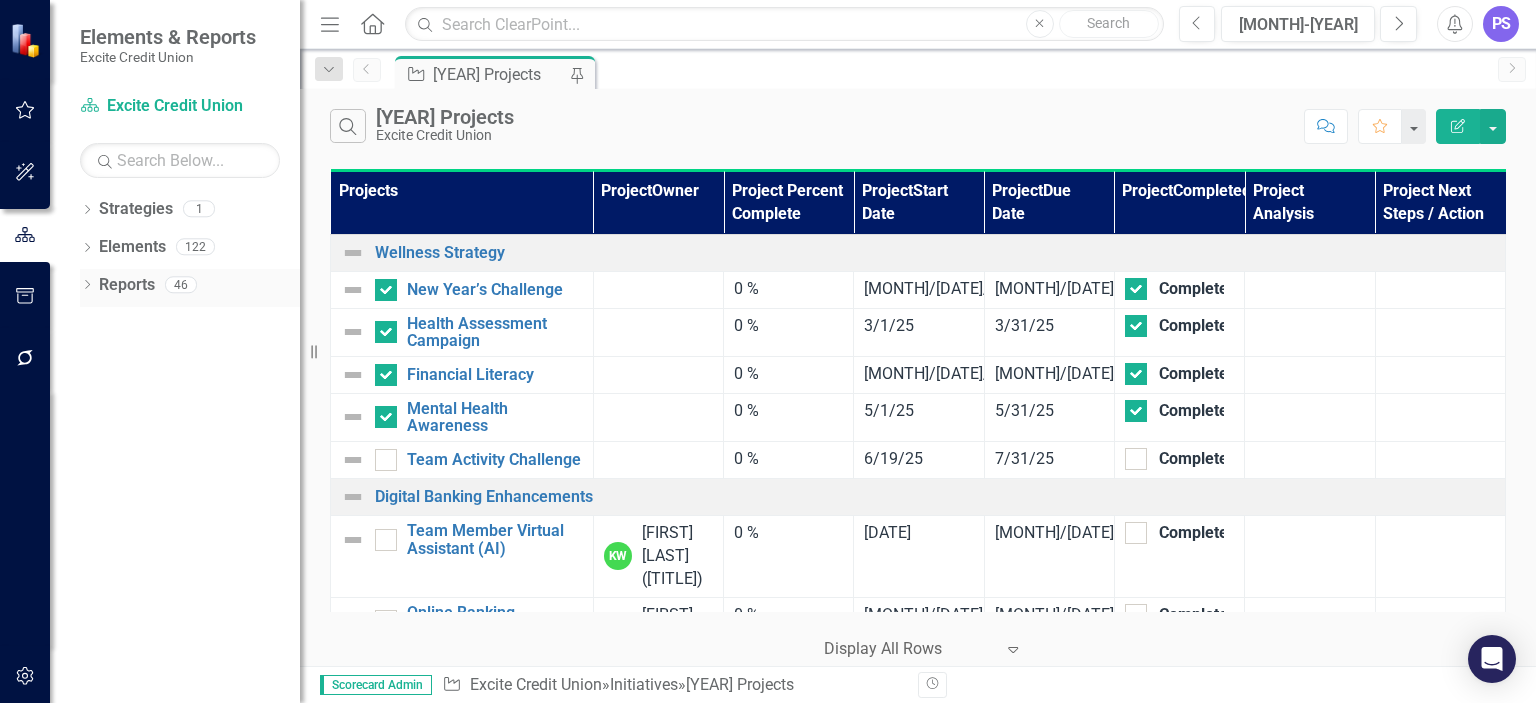 click on "Dropdown" at bounding box center (87, 286) 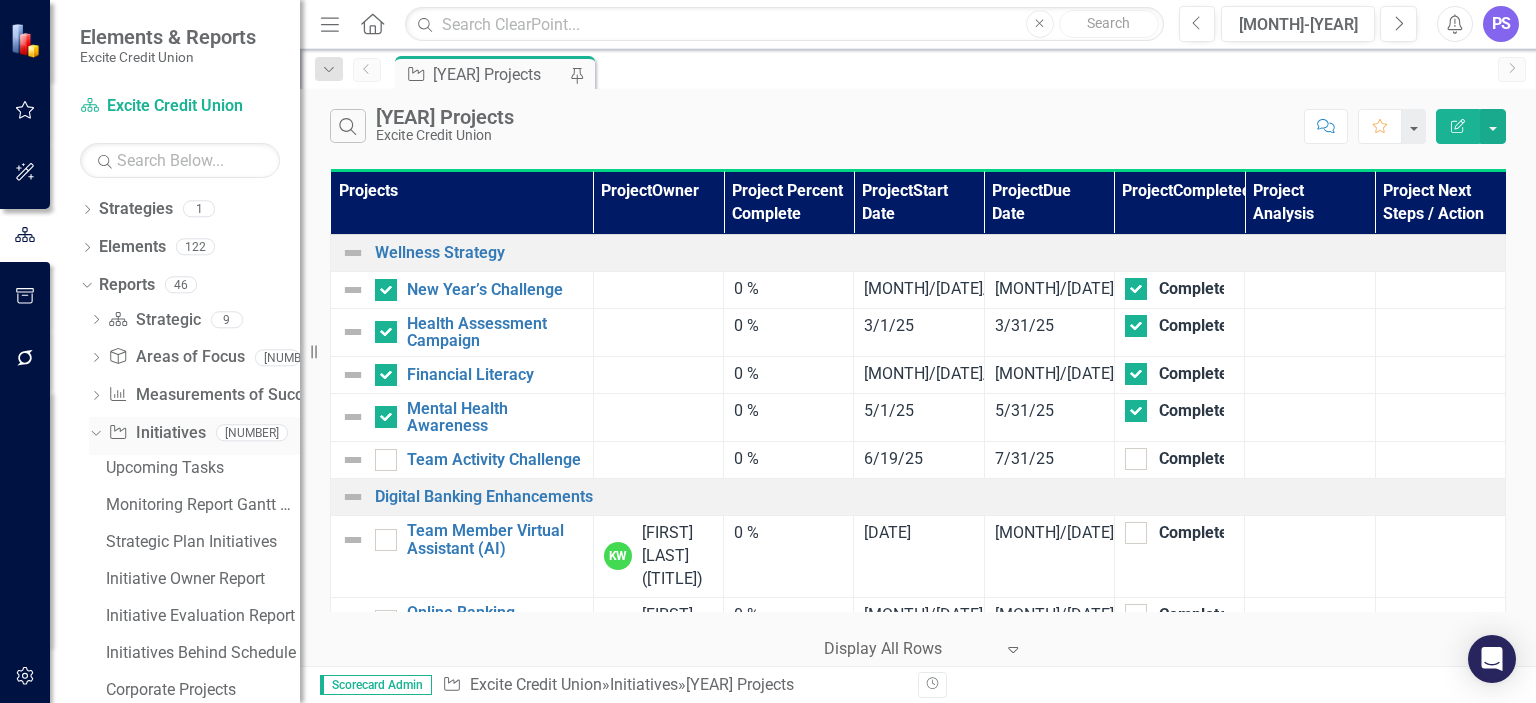 click on "Initiative Initiatives" at bounding box center [156, 433] 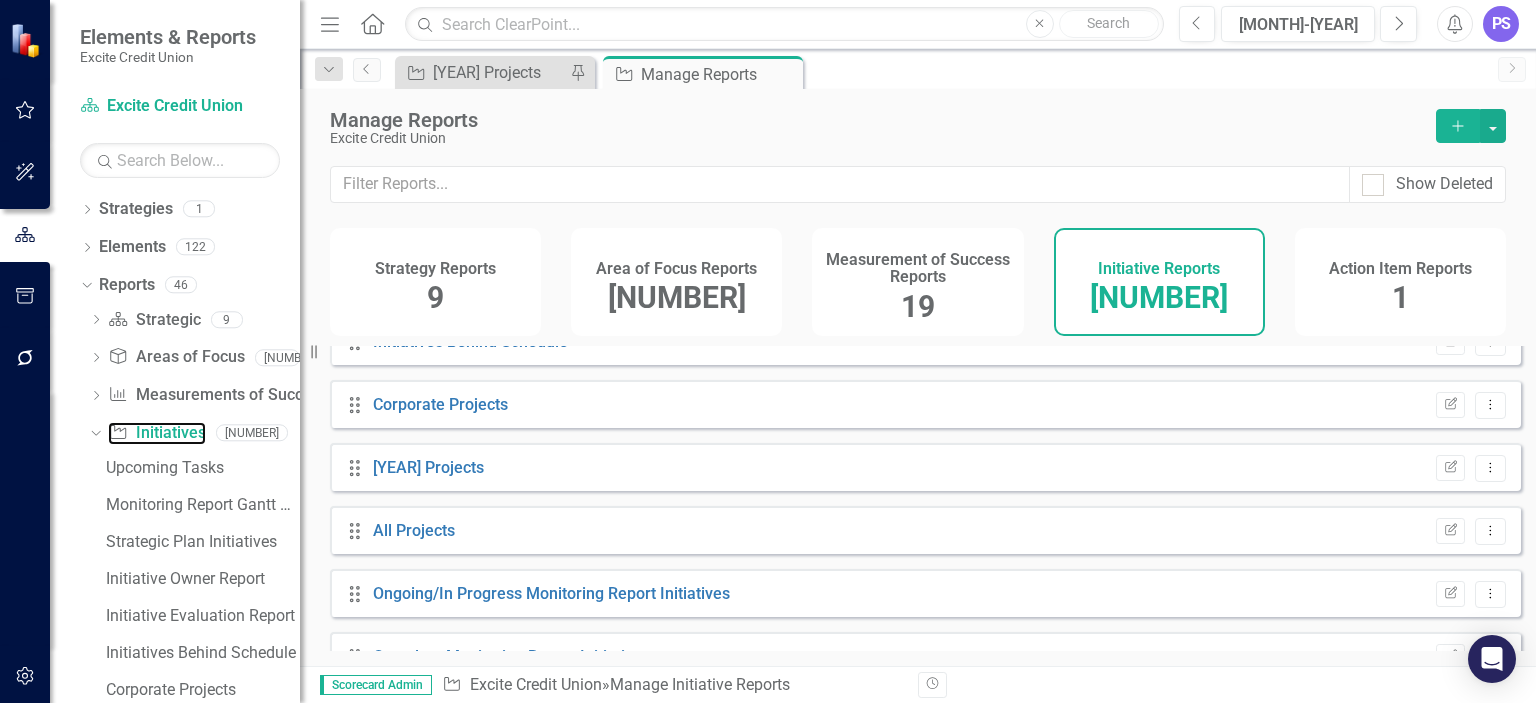 scroll, scrollTop: 347, scrollLeft: 0, axis: vertical 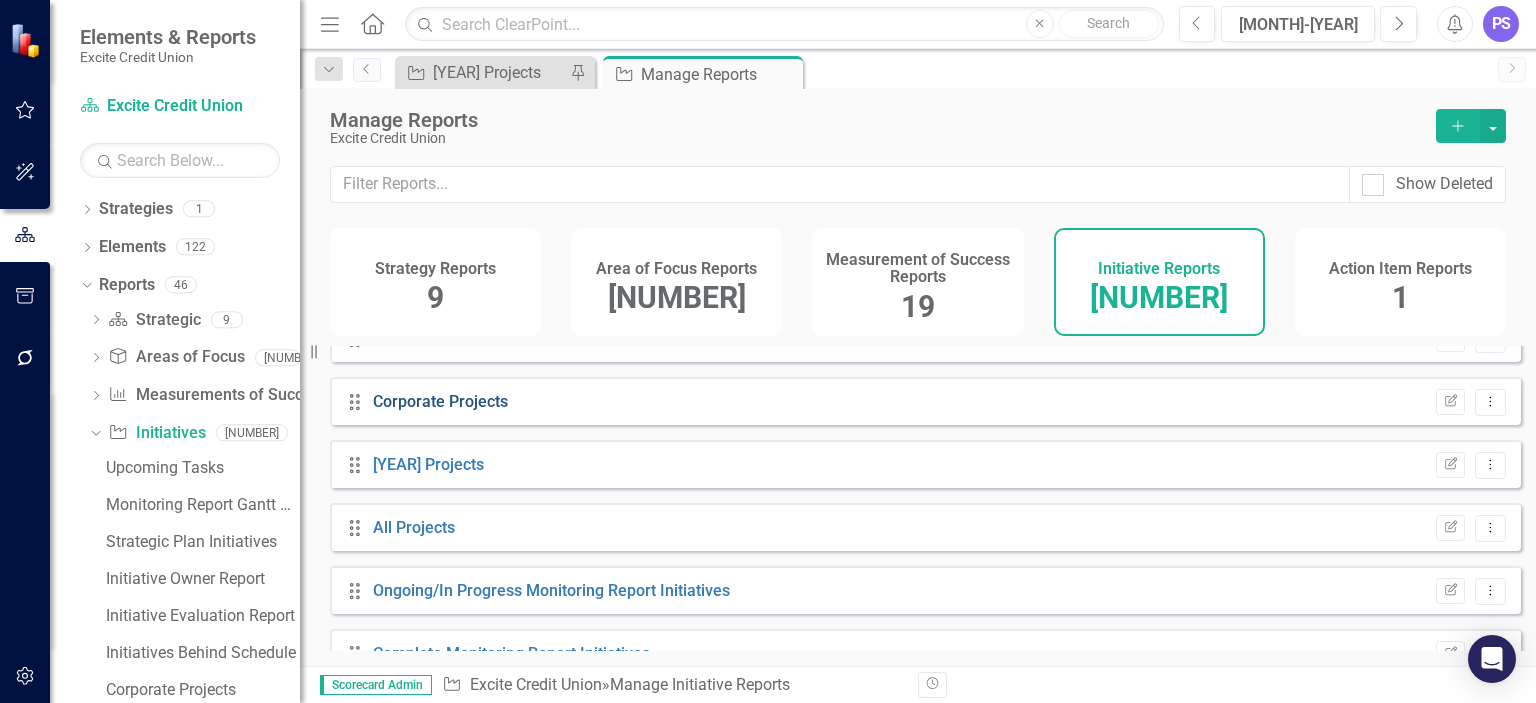 click on "Corporate Projects" at bounding box center (440, 401) 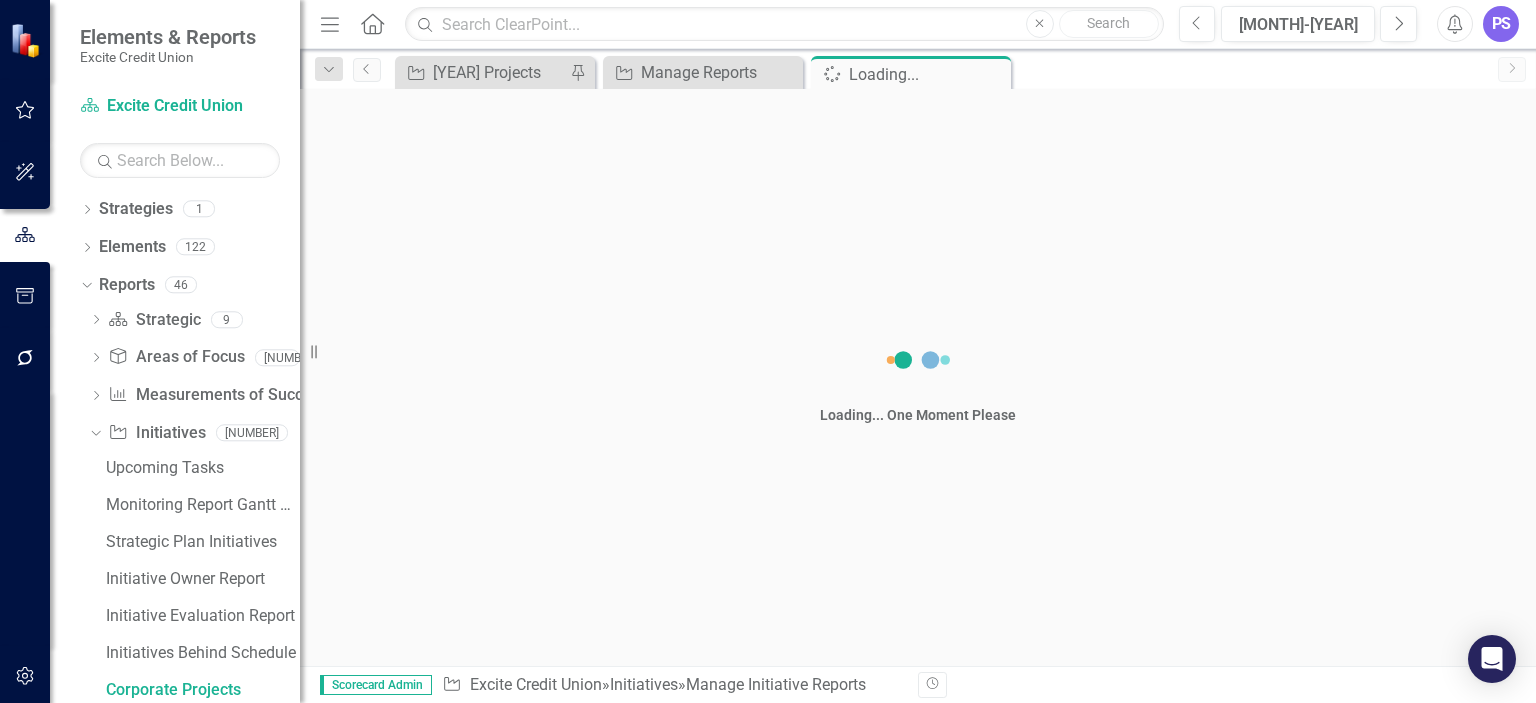 scroll, scrollTop: 2, scrollLeft: 0, axis: vertical 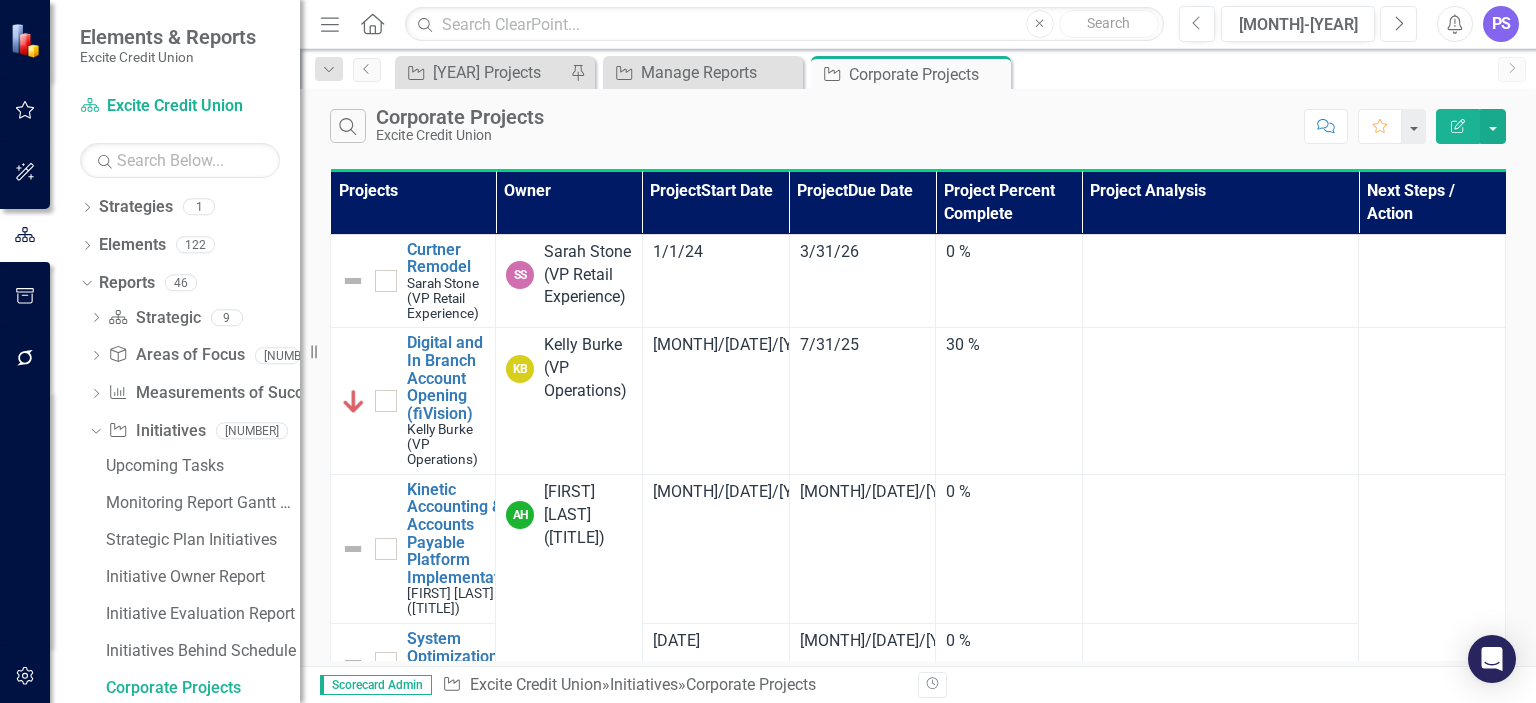 click on "Next" at bounding box center (1398, 24) 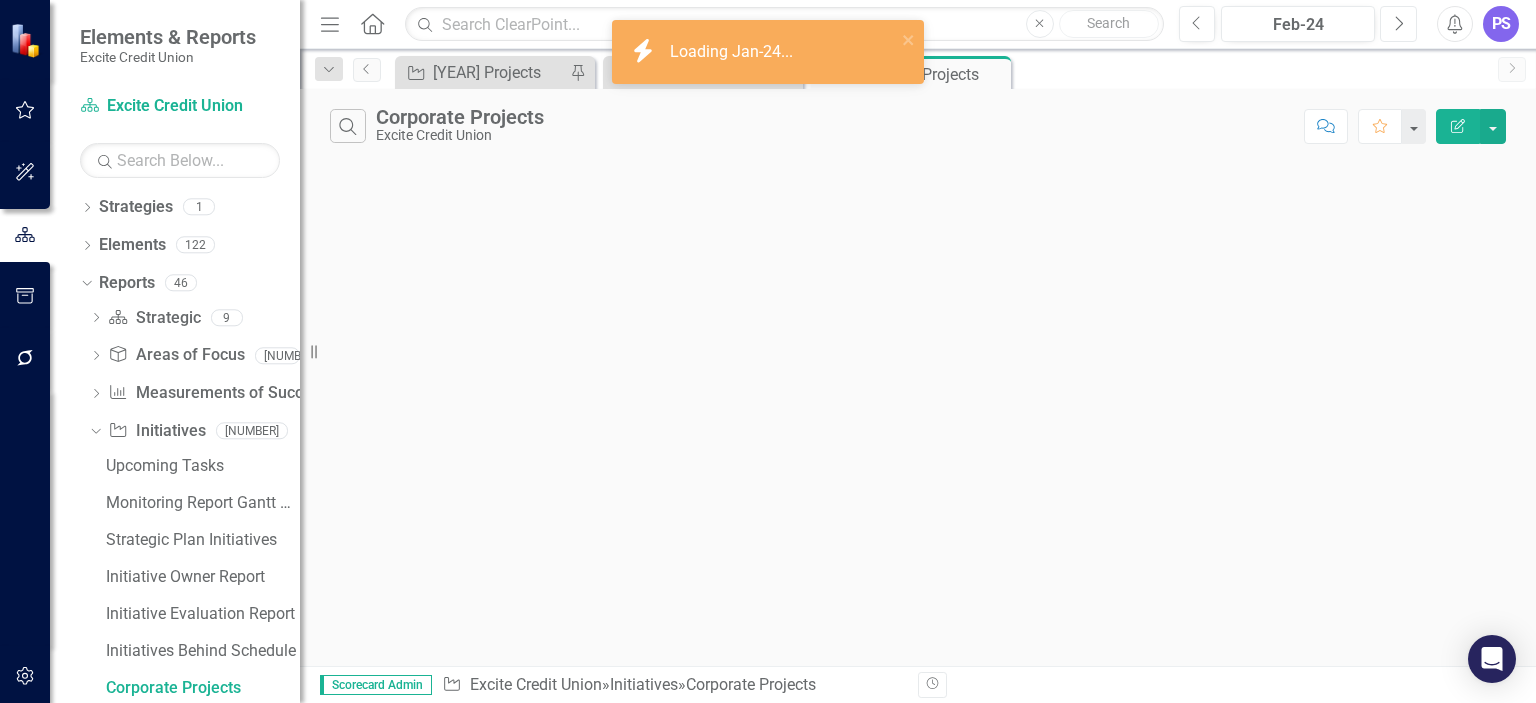 click on "Next" at bounding box center (1398, 24) 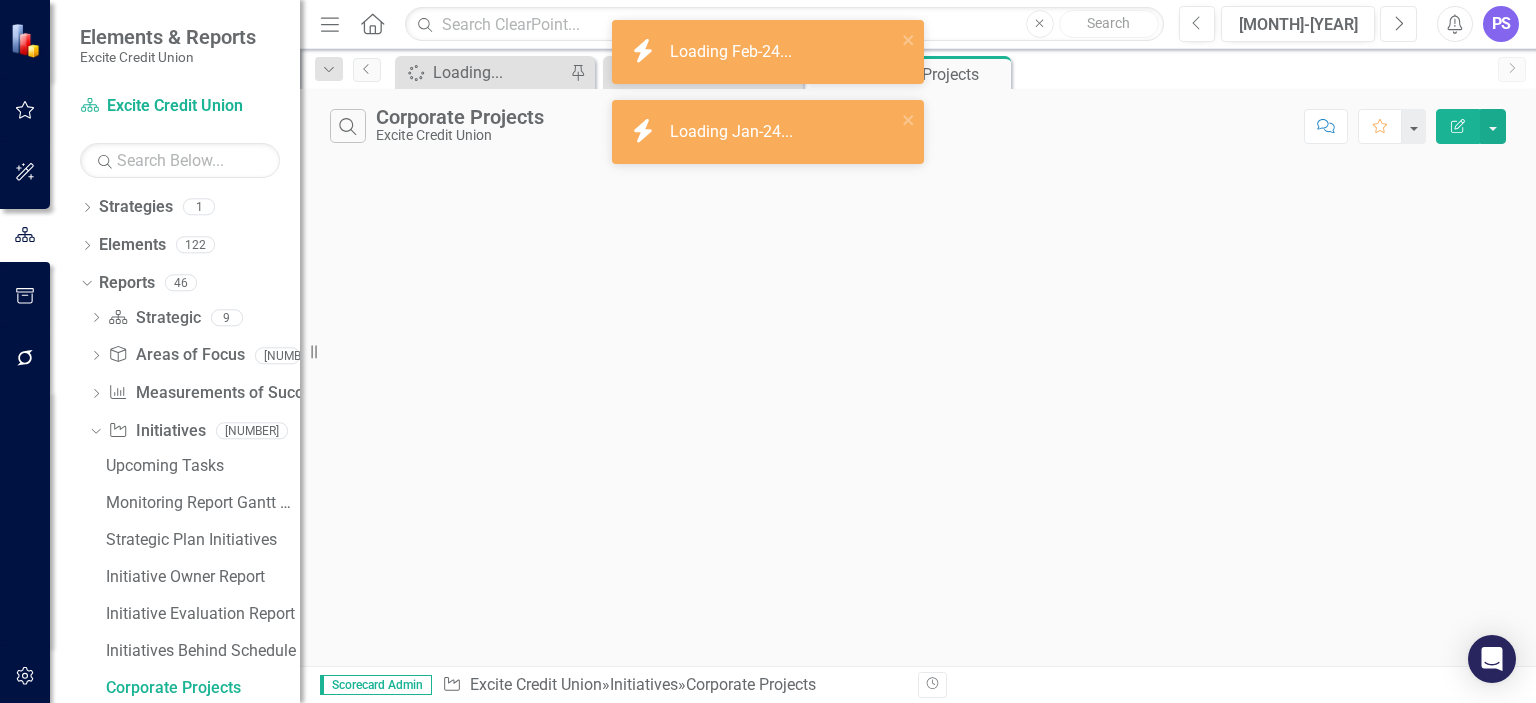 click on "Next" at bounding box center [1398, 24] 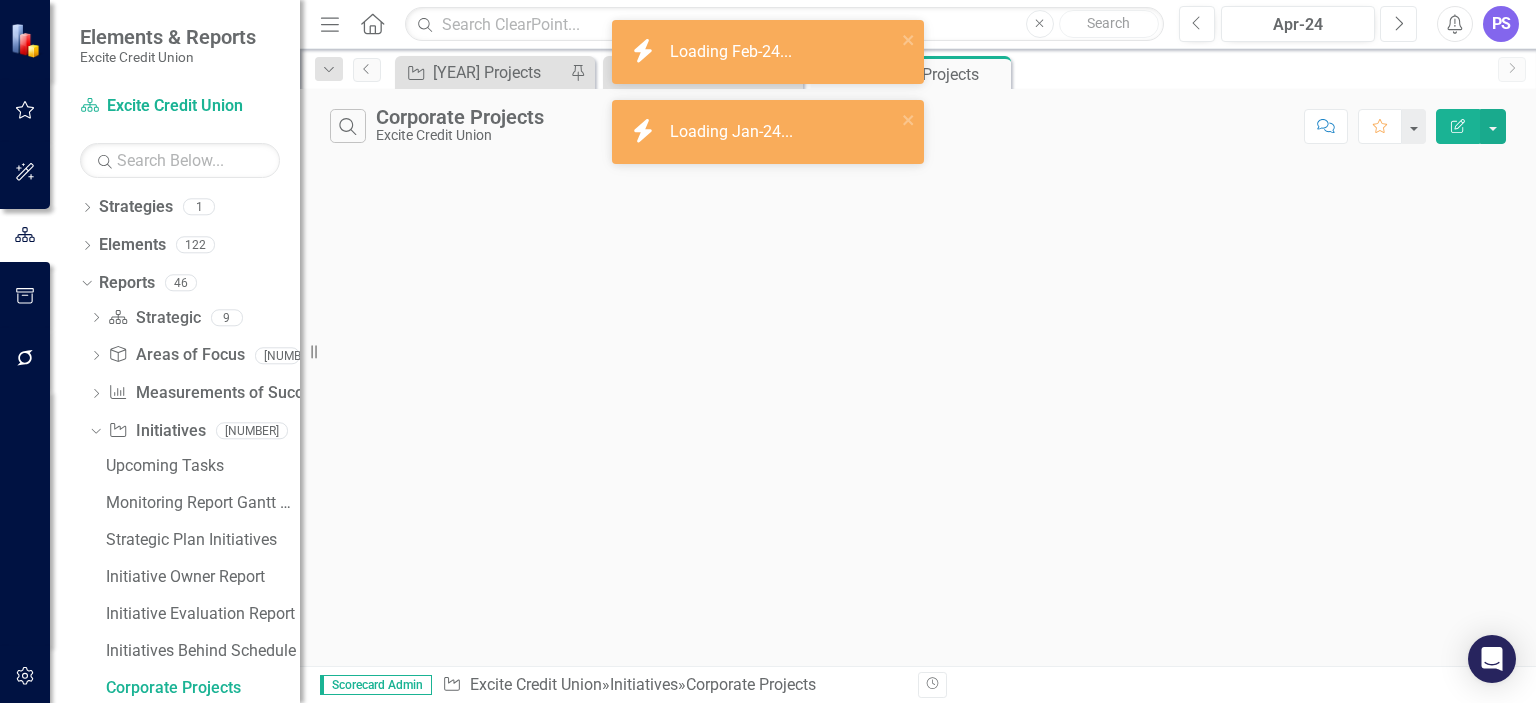 click on "Next" at bounding box center [1398, 24] 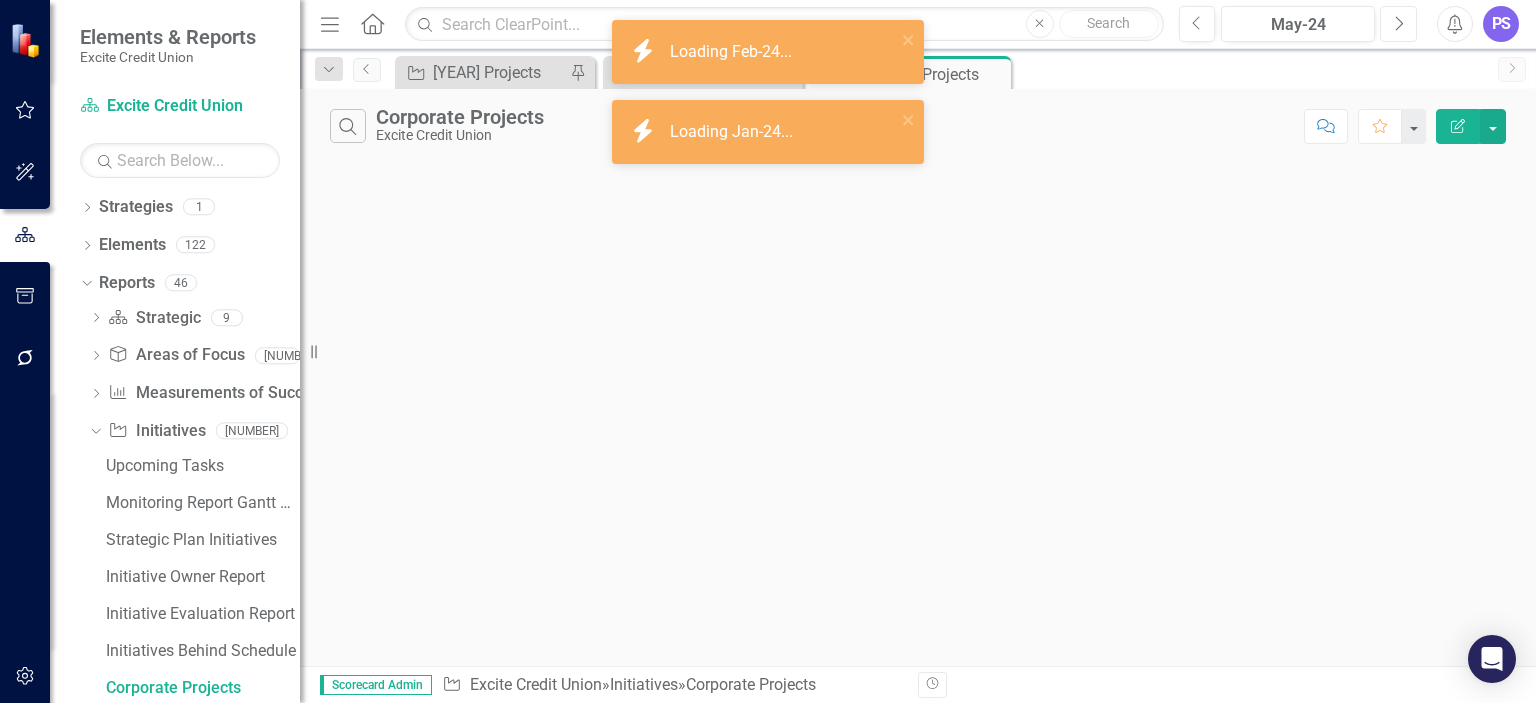click on "Next" at bounding box center (1398, 24) 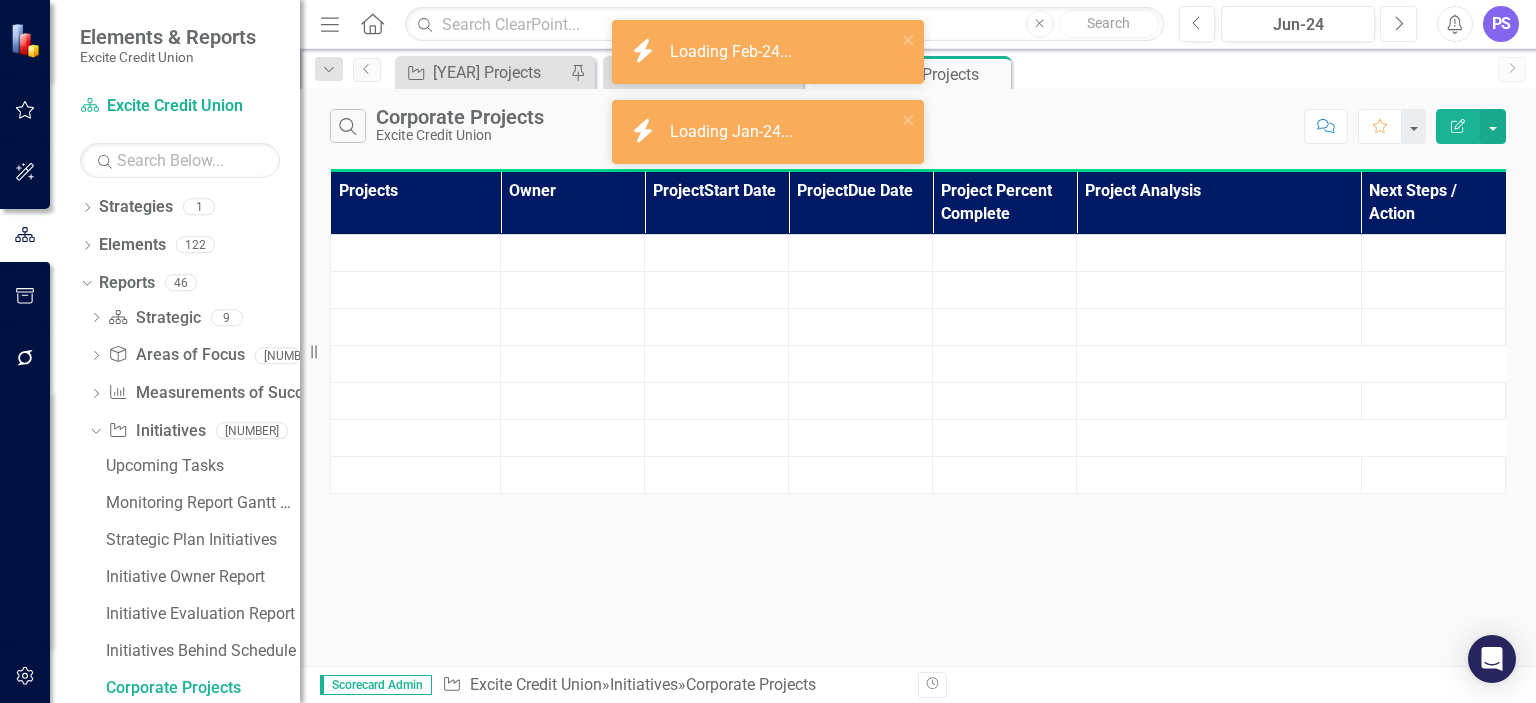 click on "Next" at bounding box center [1398, 24] 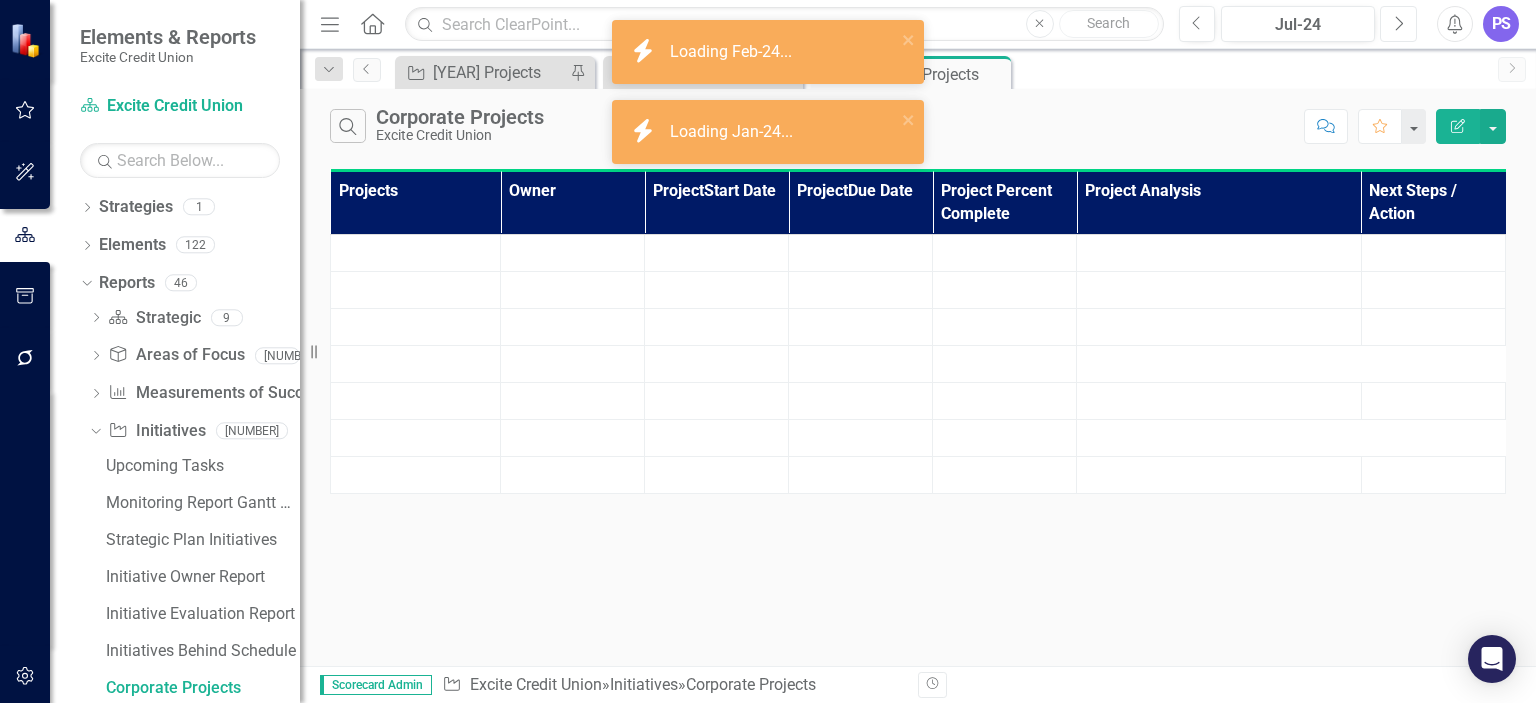 click on "Next" at bounding box center (1398, 24) 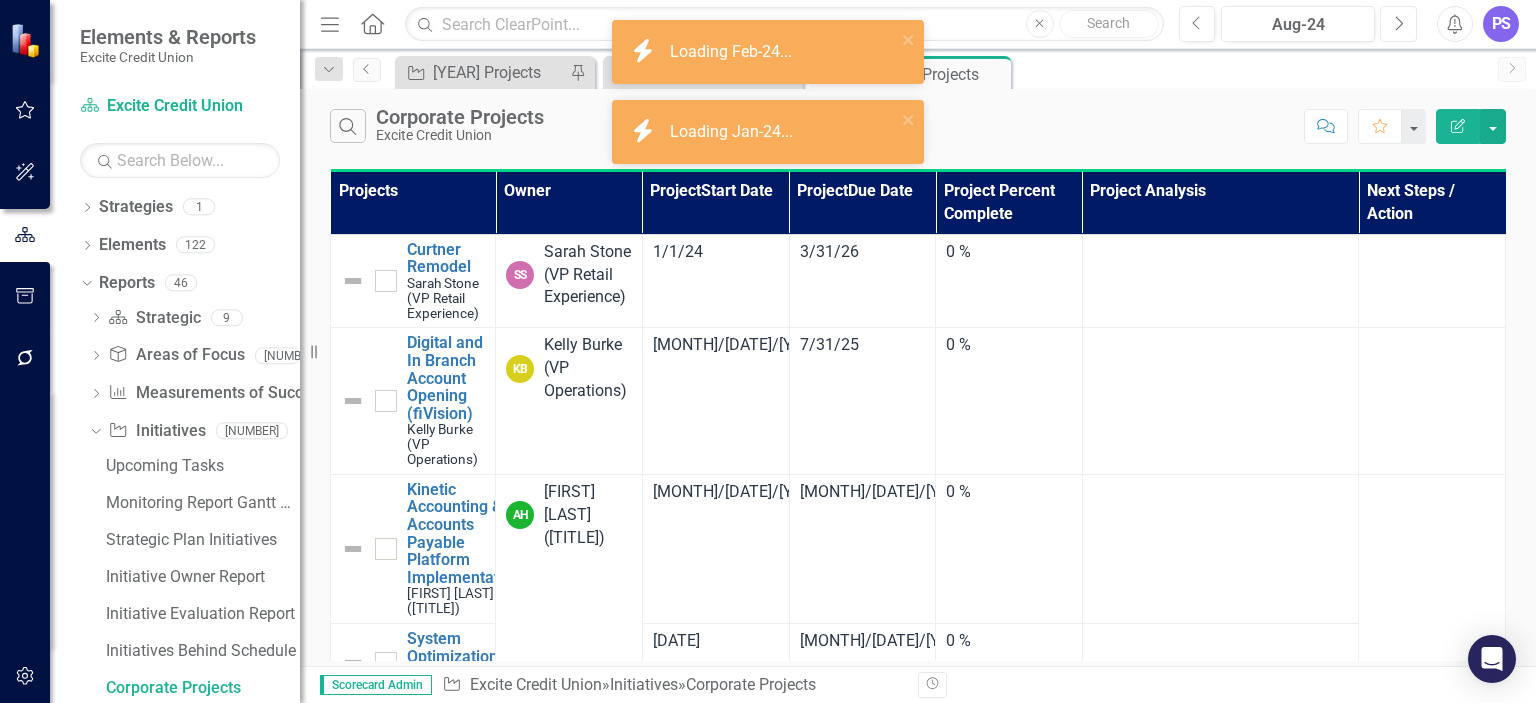 click on "Next" at bounding box center (1398, 24) 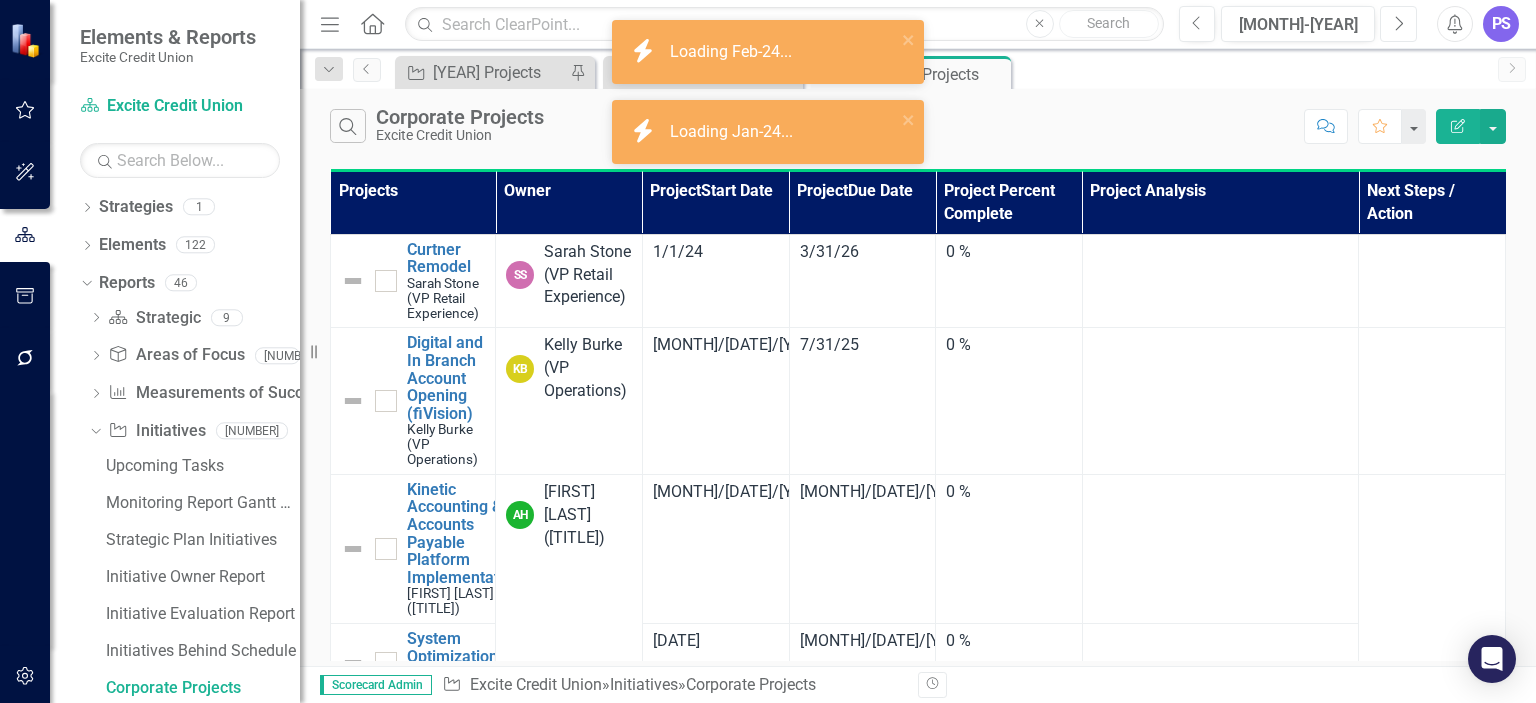 click on "Next" at bounding box center [1398, 24] 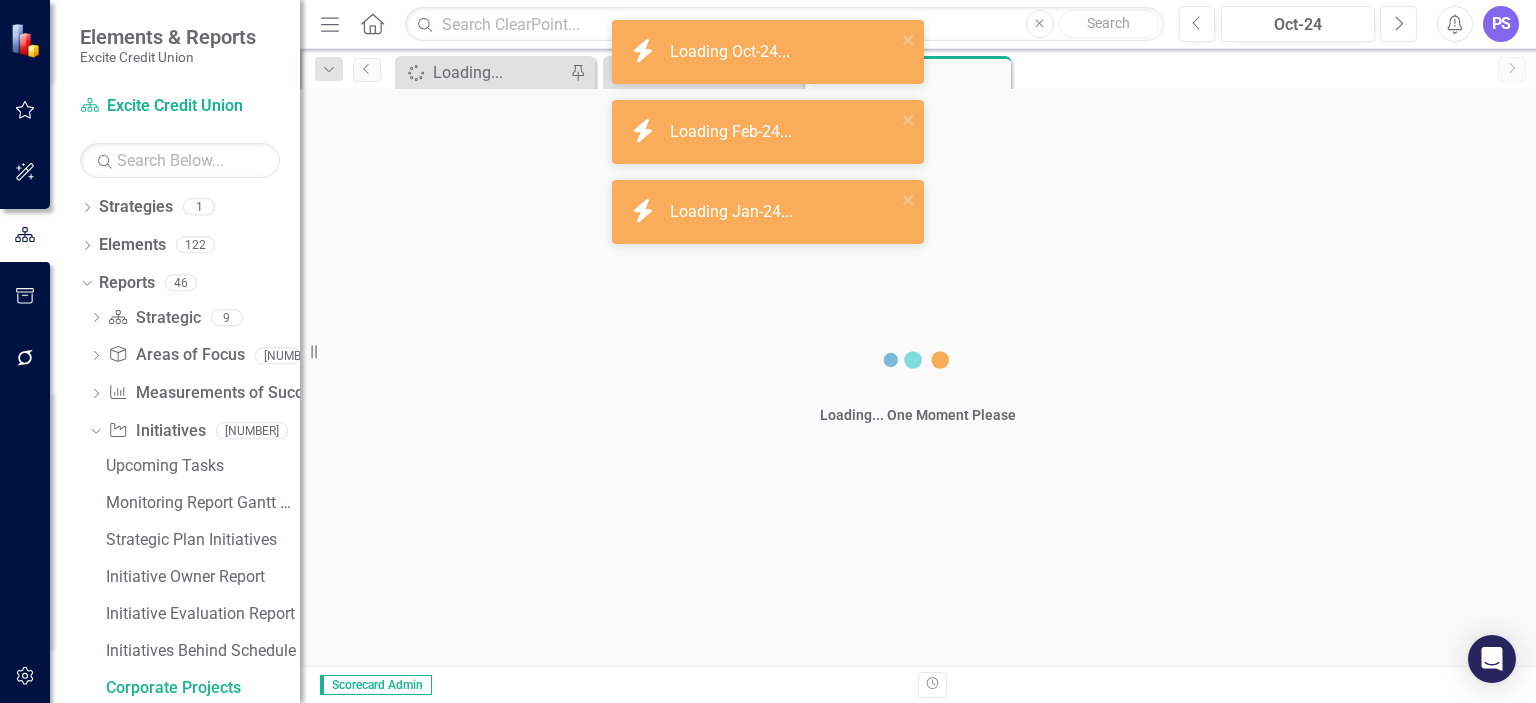 click on "Next" at bounding box center [1398, 24] 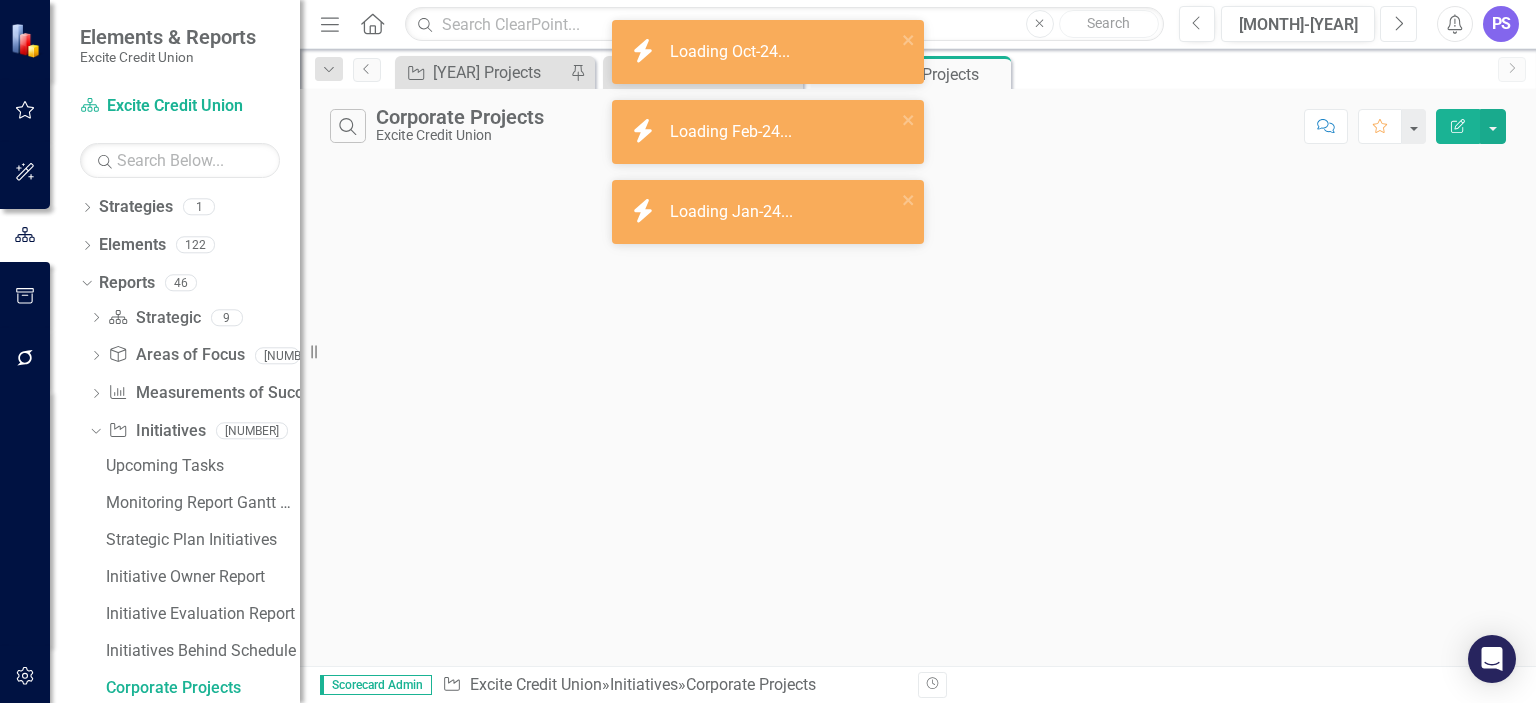click on "Next" at bounding box center [1398, 24] 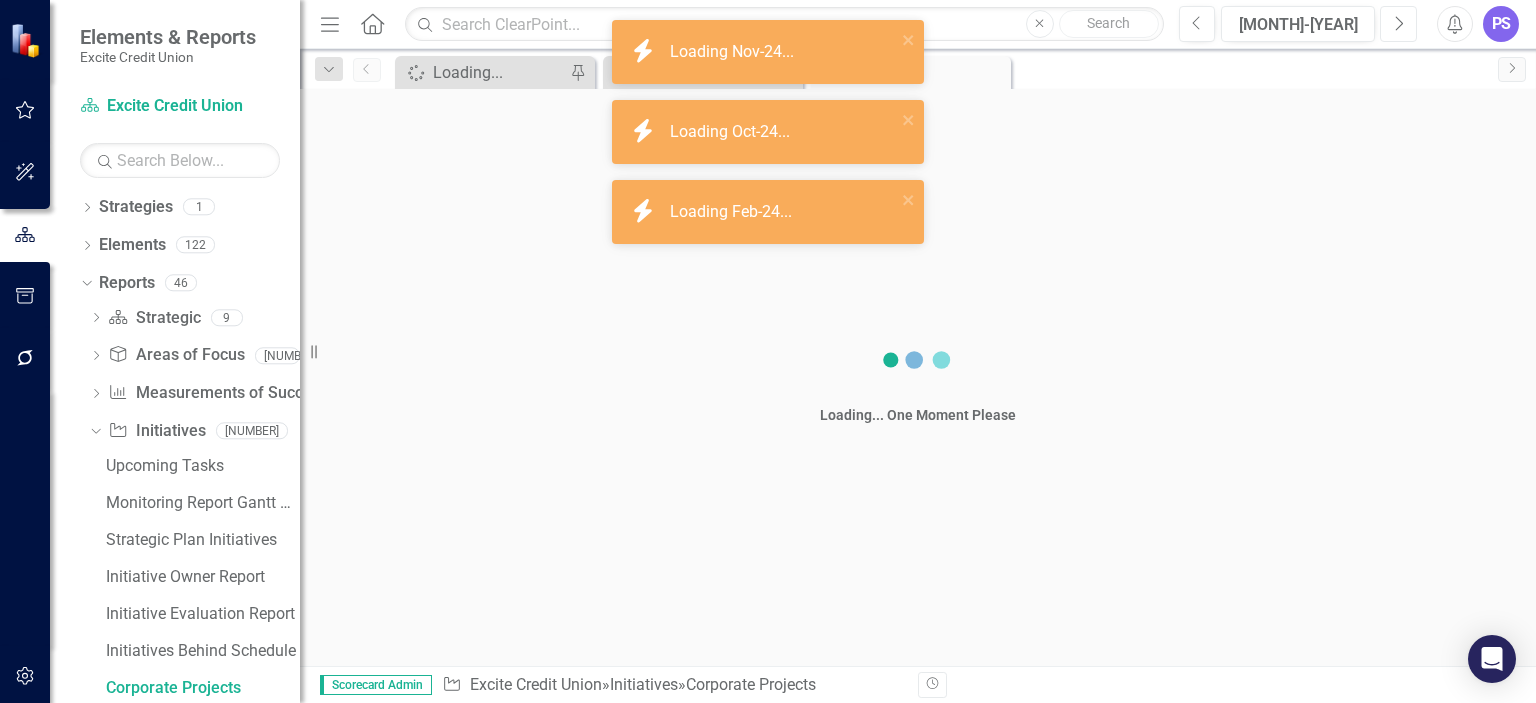 click on "Next" at bounding box center (1398, 24) 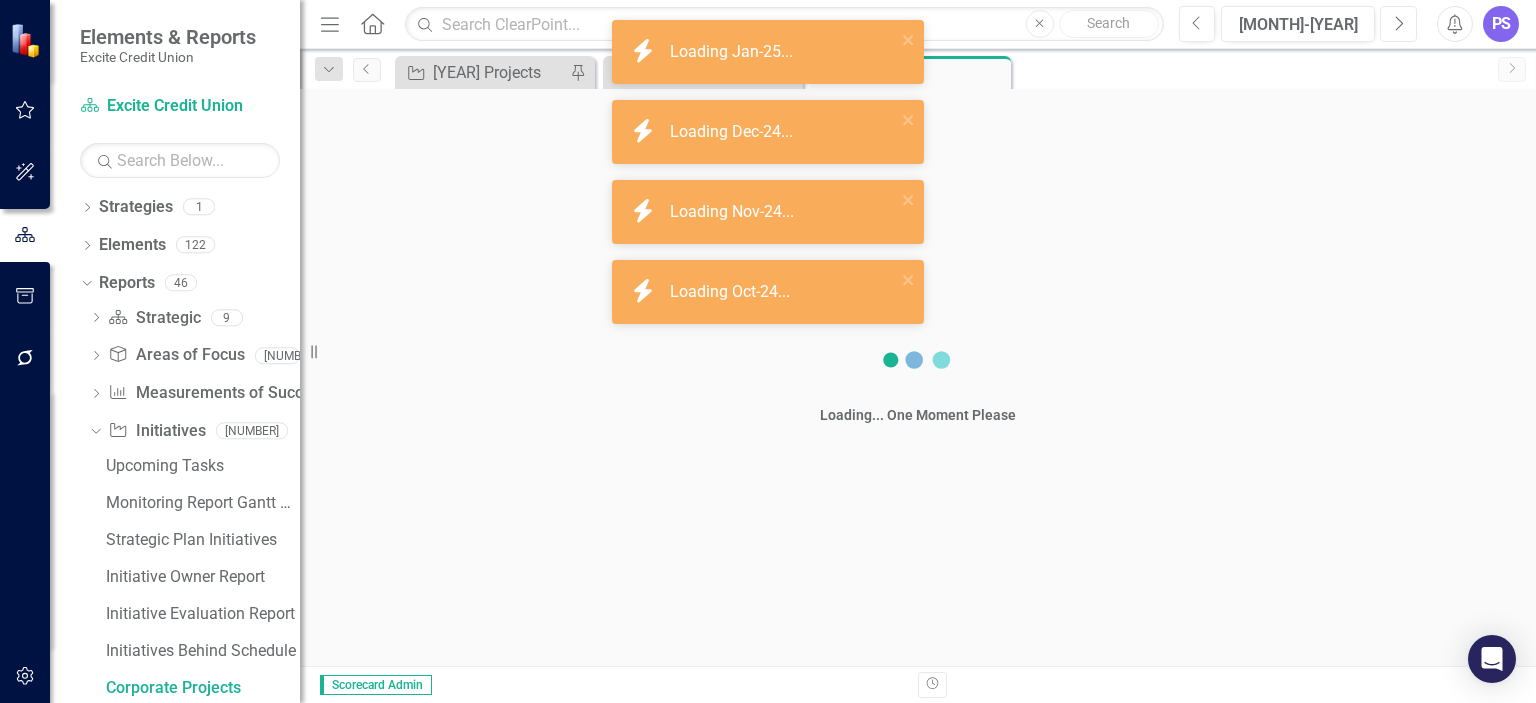 click on "Next" at bounding box center (1398, 24) 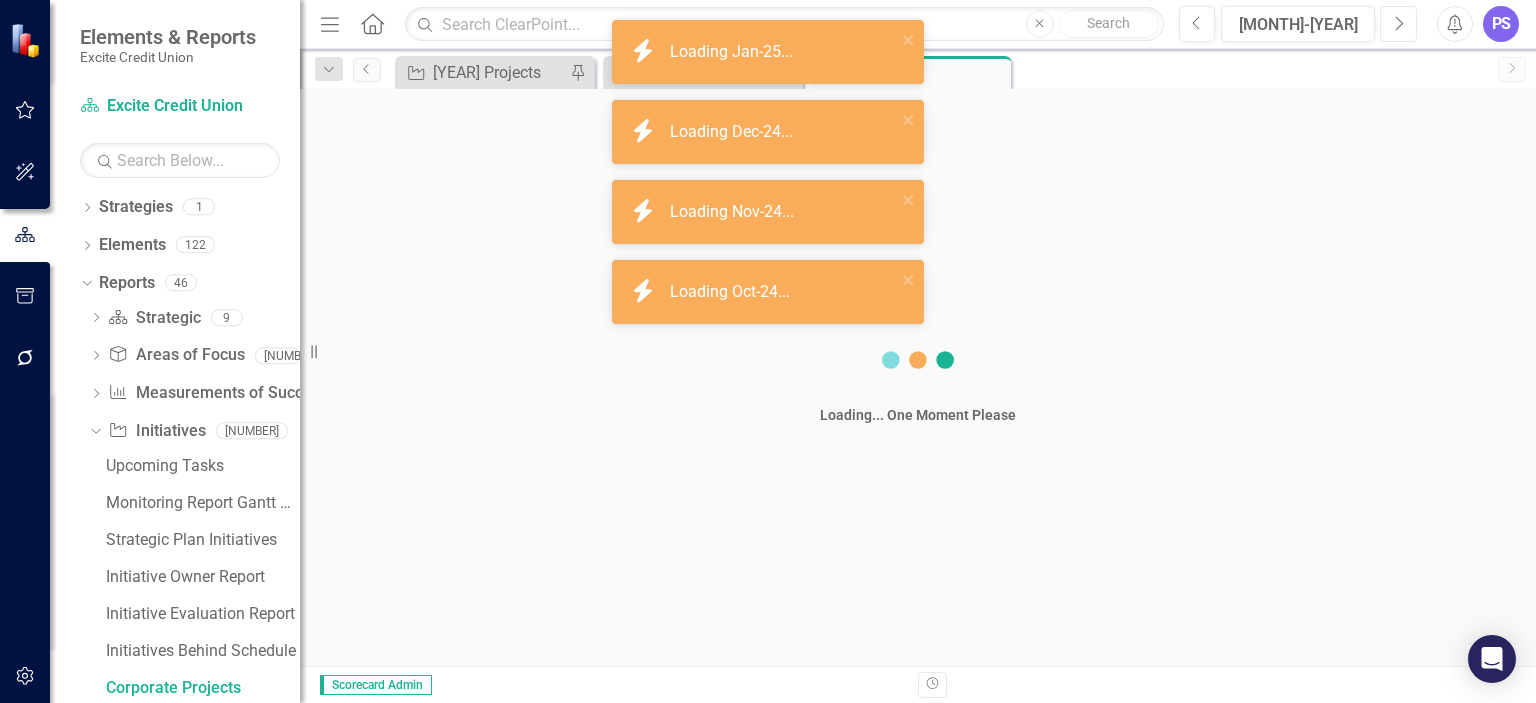 click on "Next" at bounding box center [1398, 24] 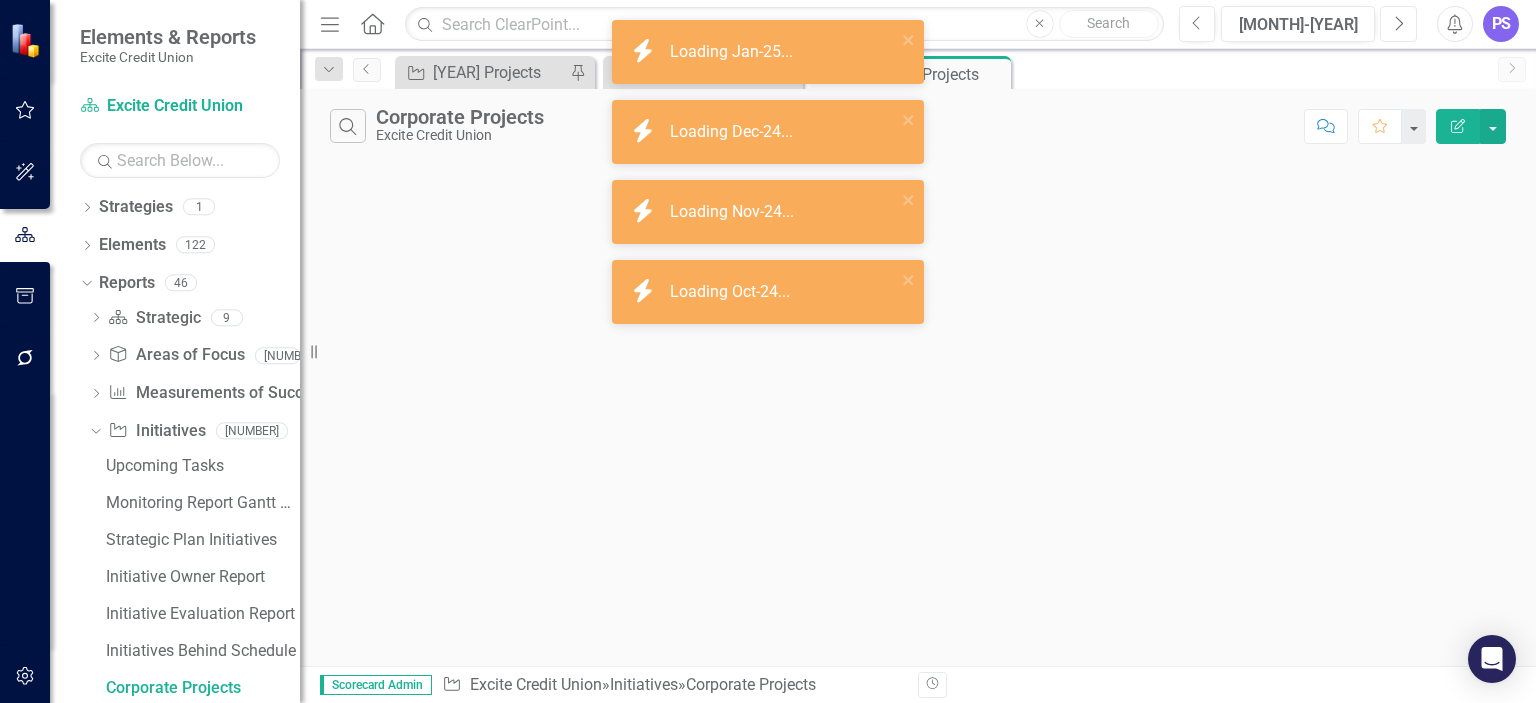click on "Next" at bounding box center (1398, 24) 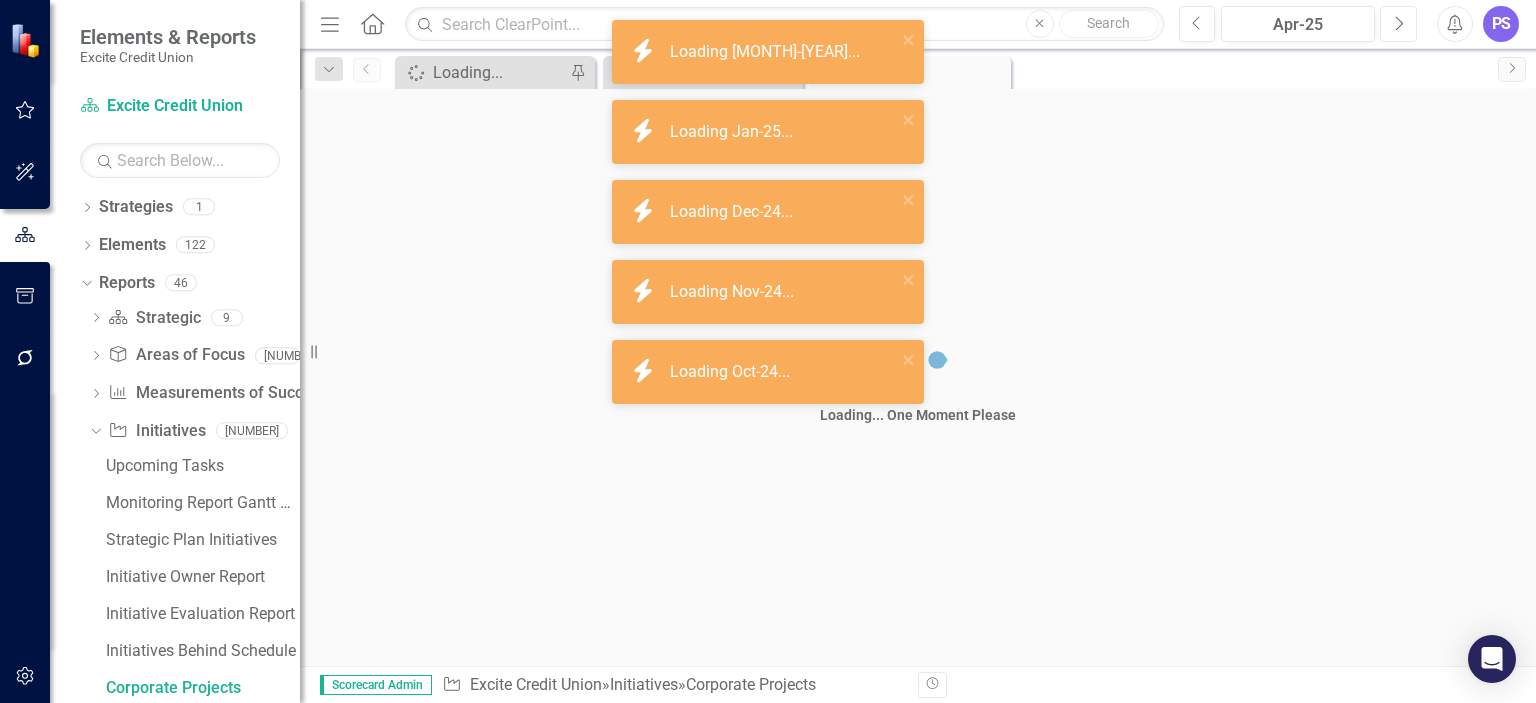 click on "Next" at bounding box center (1398, 24) 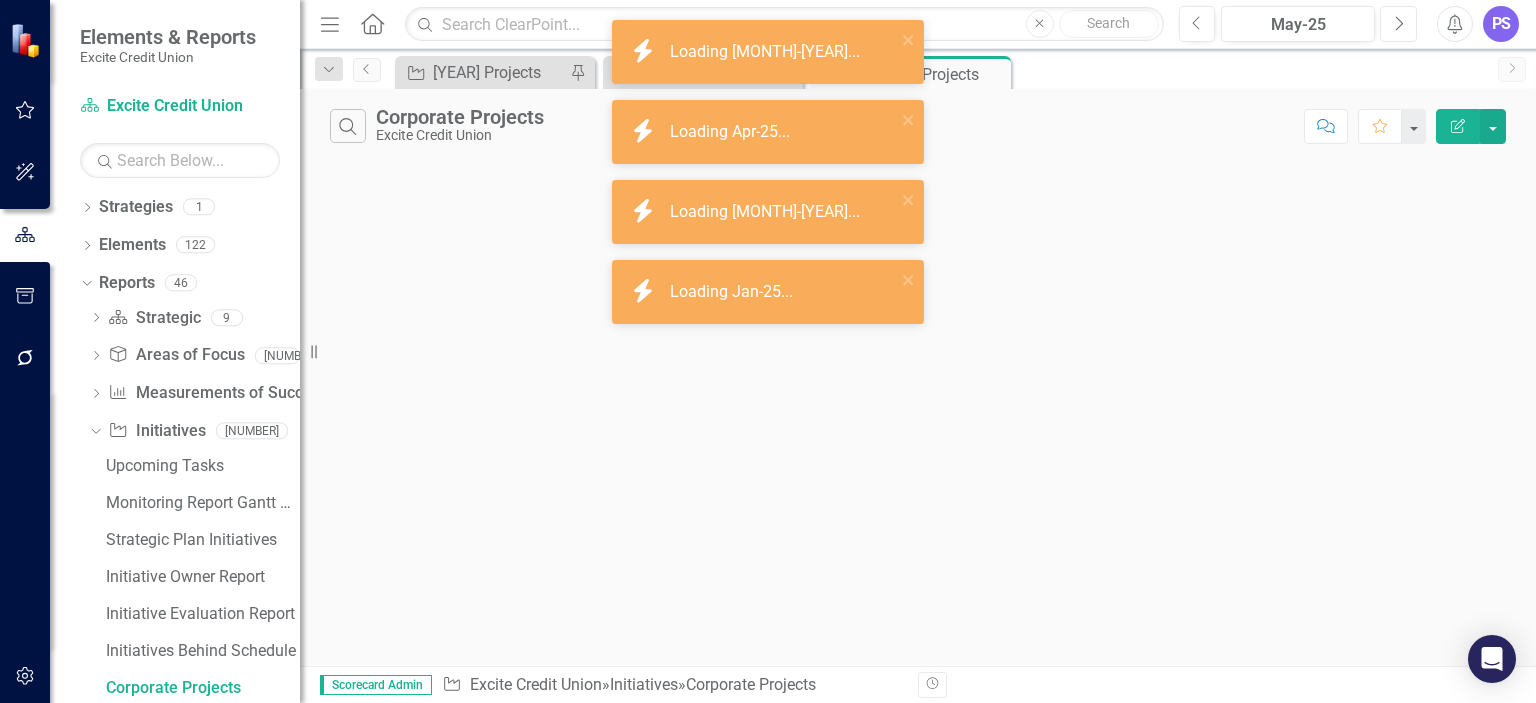 click on "Next" at bounding box center (1398, 24) 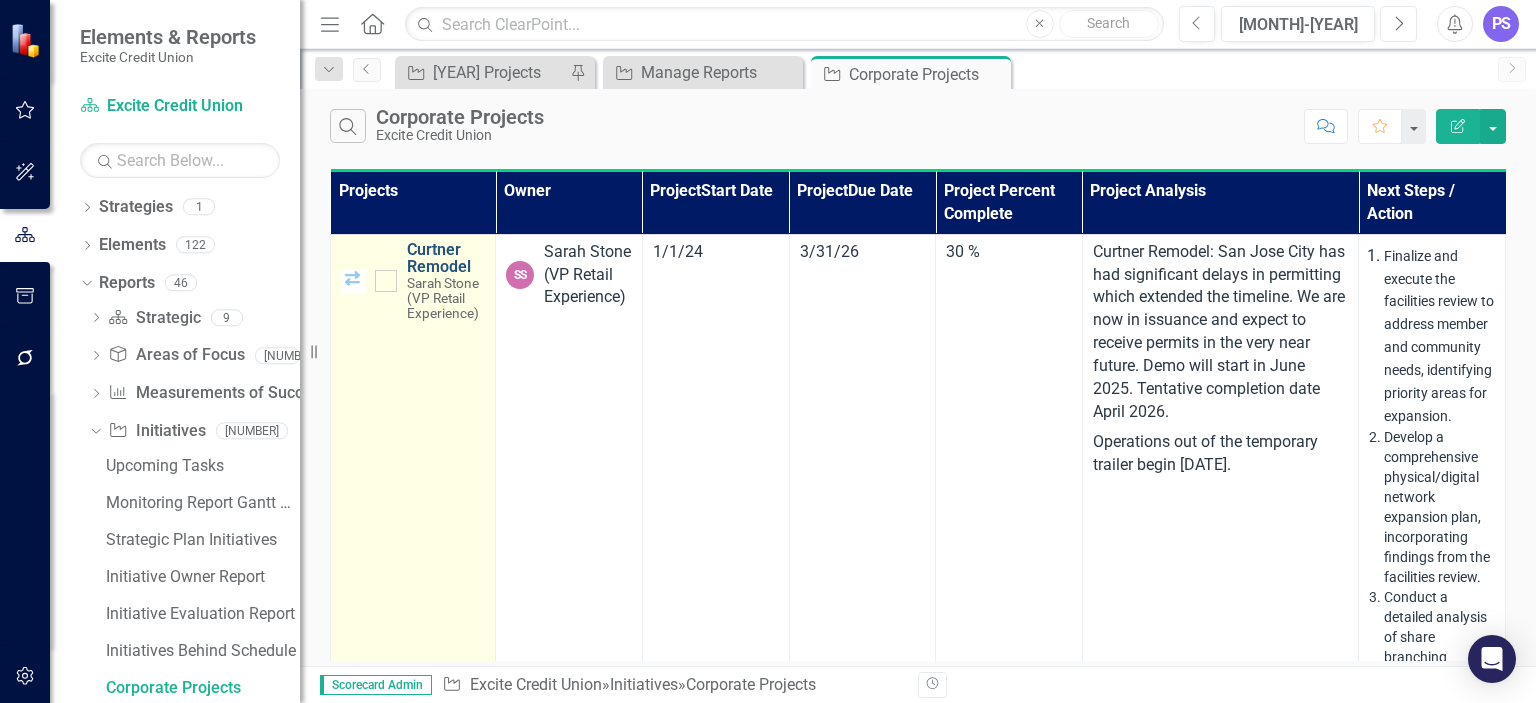 type 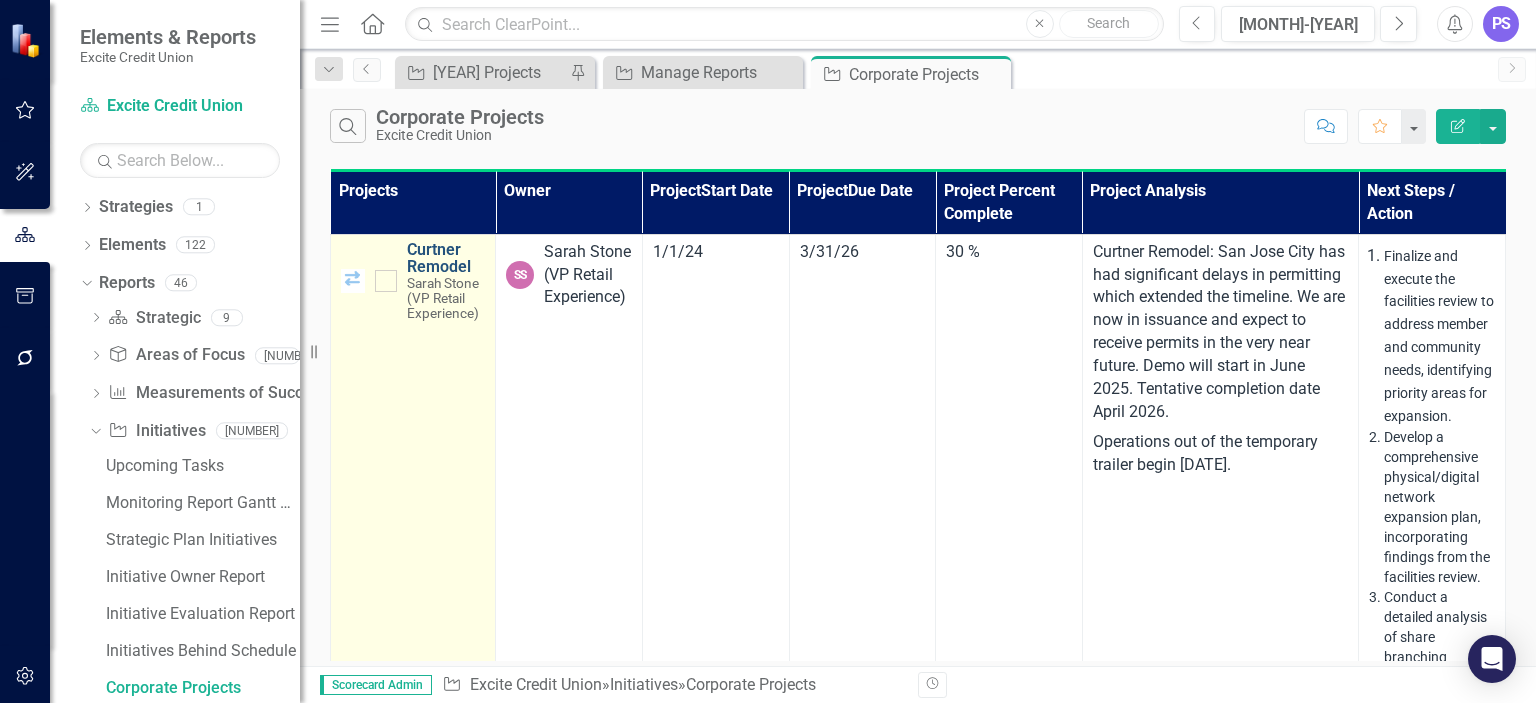 click on "Curtner Remodel" at bounding box center [446, 258] 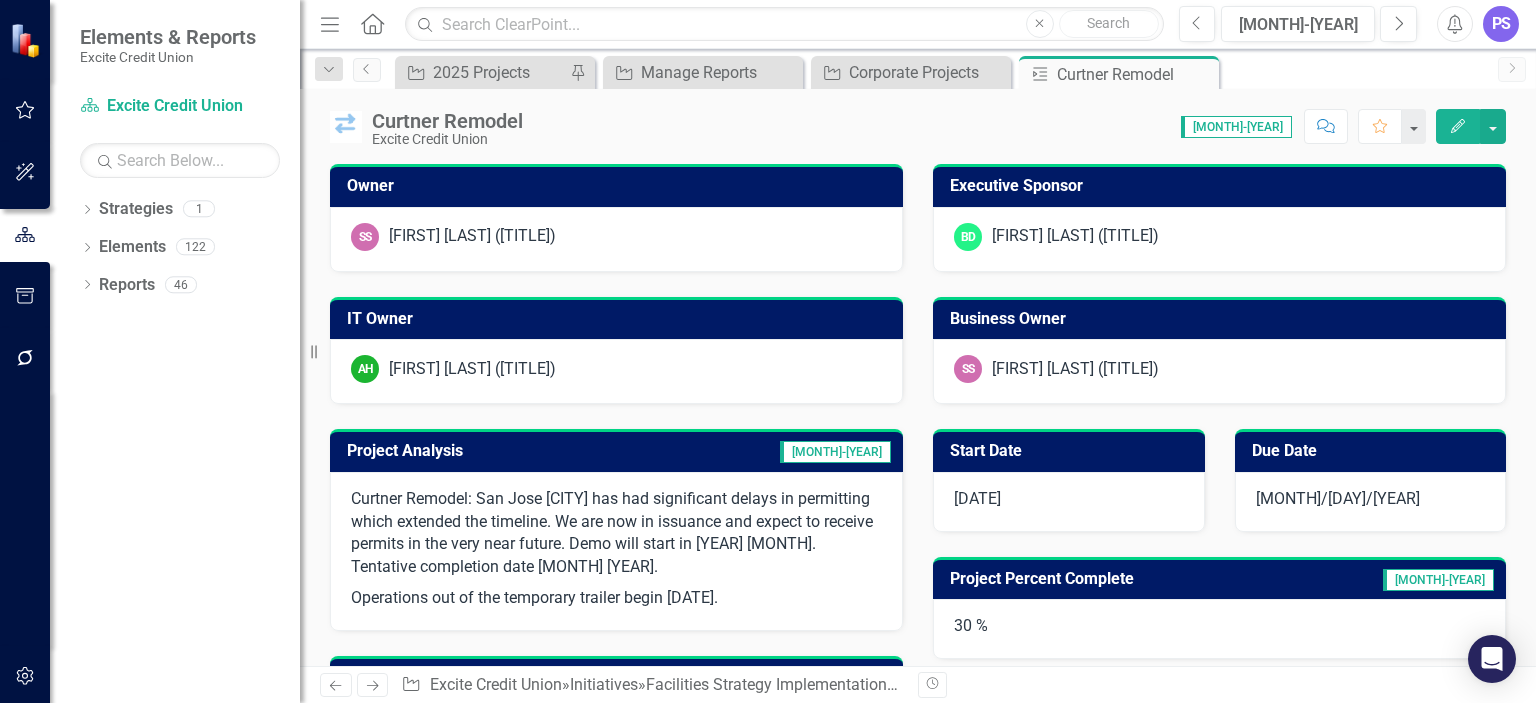 scroll, scrollTop: 0, scrollLeft: 0, axis: both 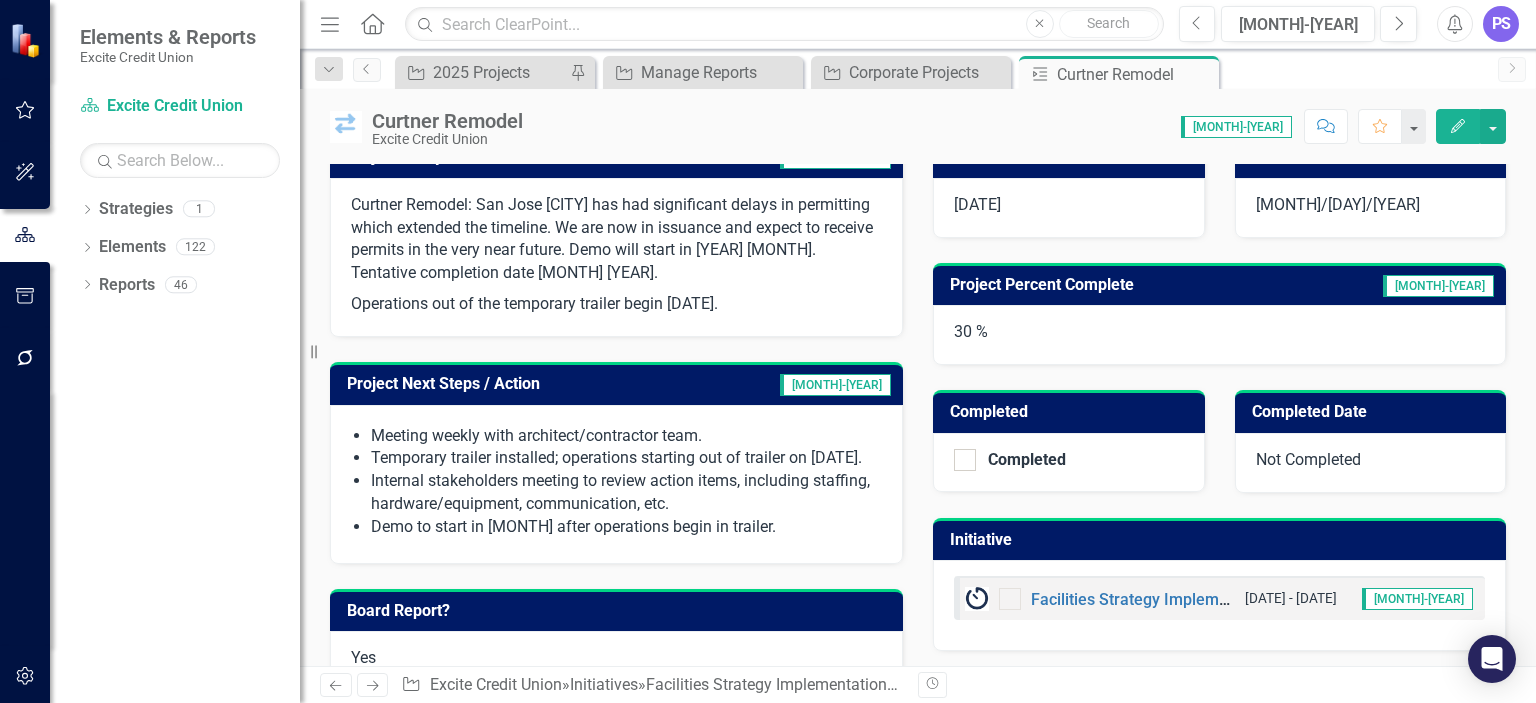 drag, startPoint x: 373, startPoint y: 432, endPoint x: 764, endPoint y: 562, distance: 412.0449 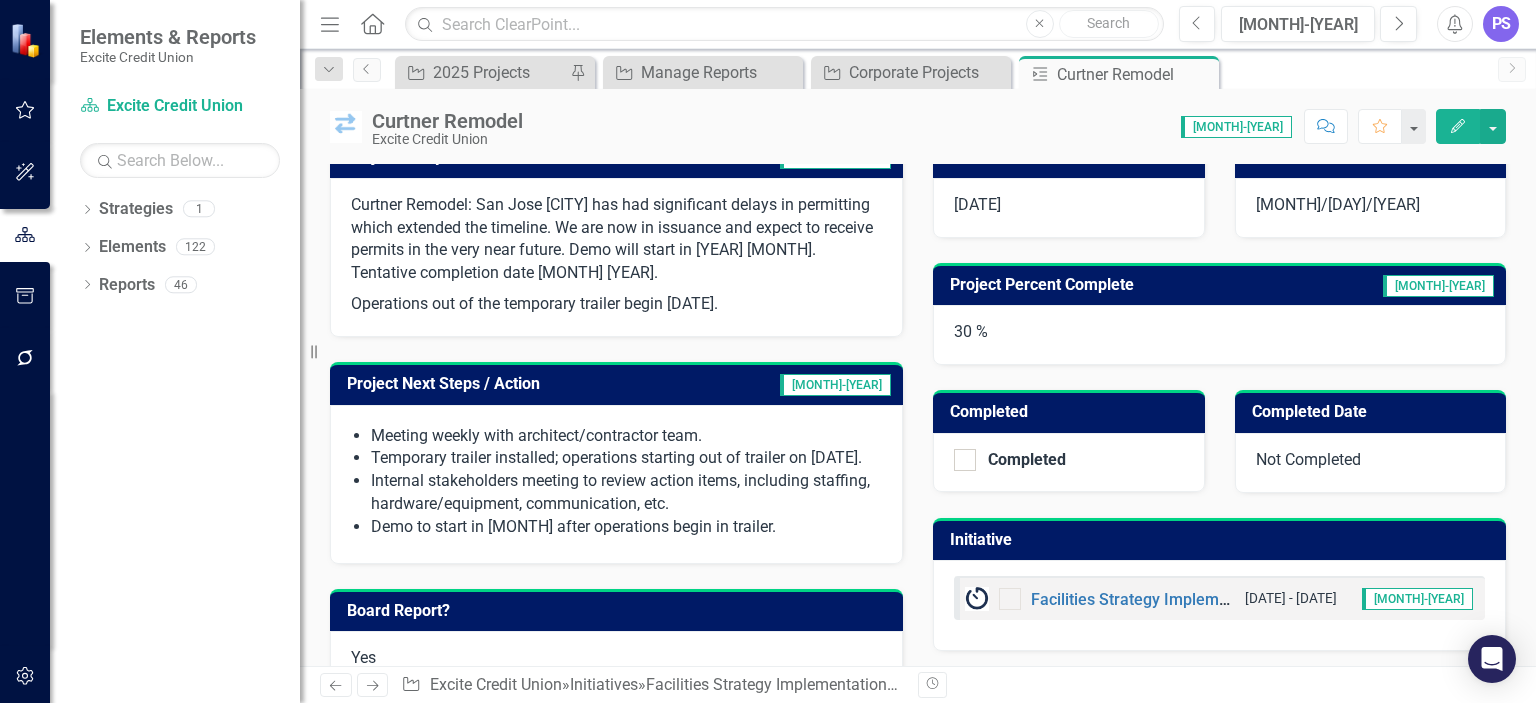 click on "Meeting weekly with architect/contractor team.
Temporary trailer installed; operations starting out of trailer on June 16th.
Internal stakeholders meeting to review action items, including staffing, hardware/equipment, communication, etc.
Demo to start in June after operations begin in trailer." at bounding box center (616, 484) 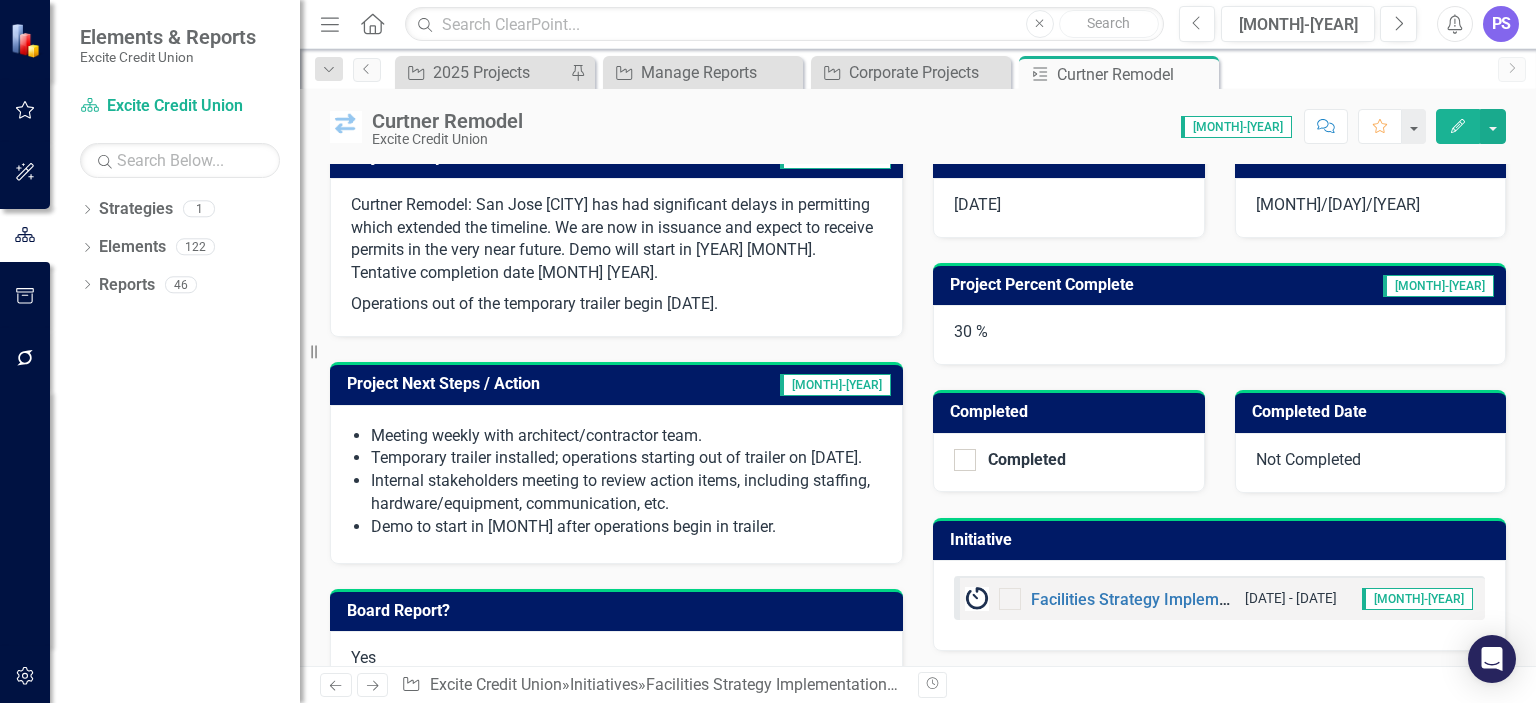 drag, startPoint x: 764, startPoint y: 562, endPoint x: 379, endPoint y: 420, distance: 410.3523 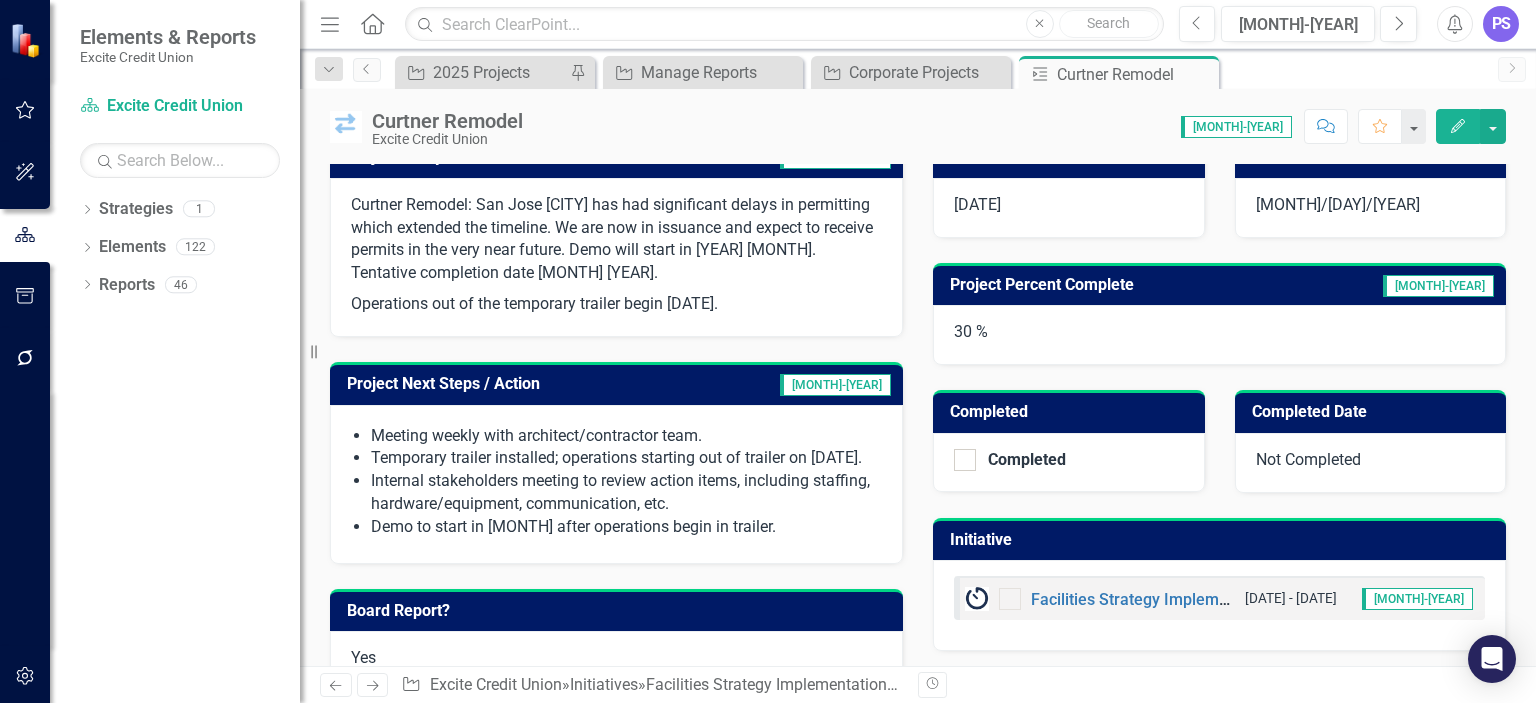 click on "Meeting weekly with architect/contractor team.
Temporary trailer installed; operations starting out of trailer on June 16th.
Internal stakeholders meeting to review action items, including staffing, hardware/equipment, communication, etc.
Demo to start in June after operations begin in trailer." at bounding box center [616, 484] 